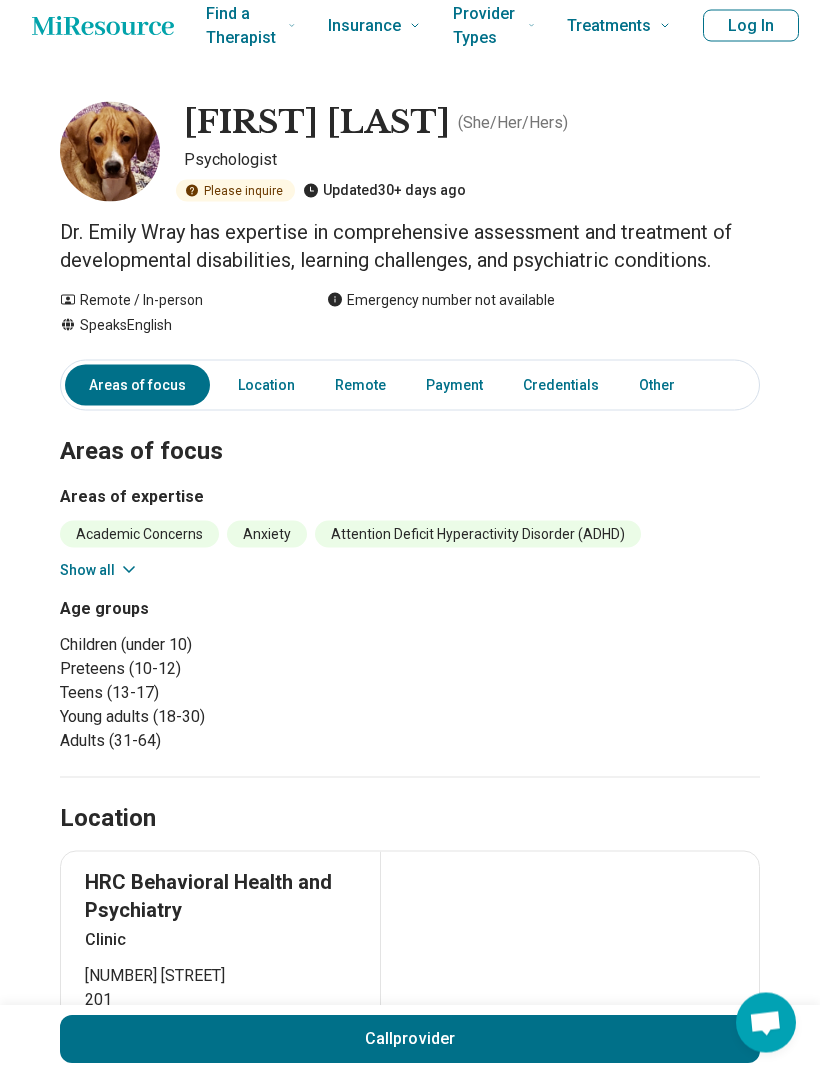 scroll, scrollTop: 0, scrollLeft: 0, axis: both 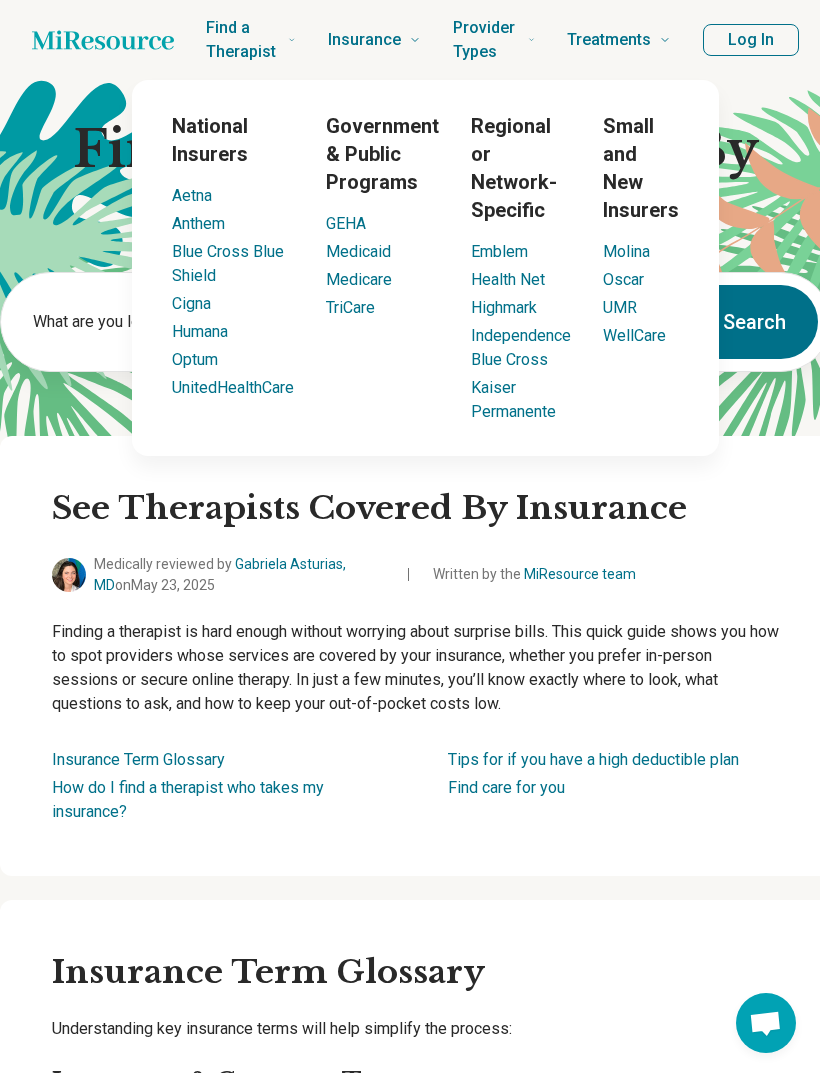 click on "Medicaid" at bounding box center (358, 251) 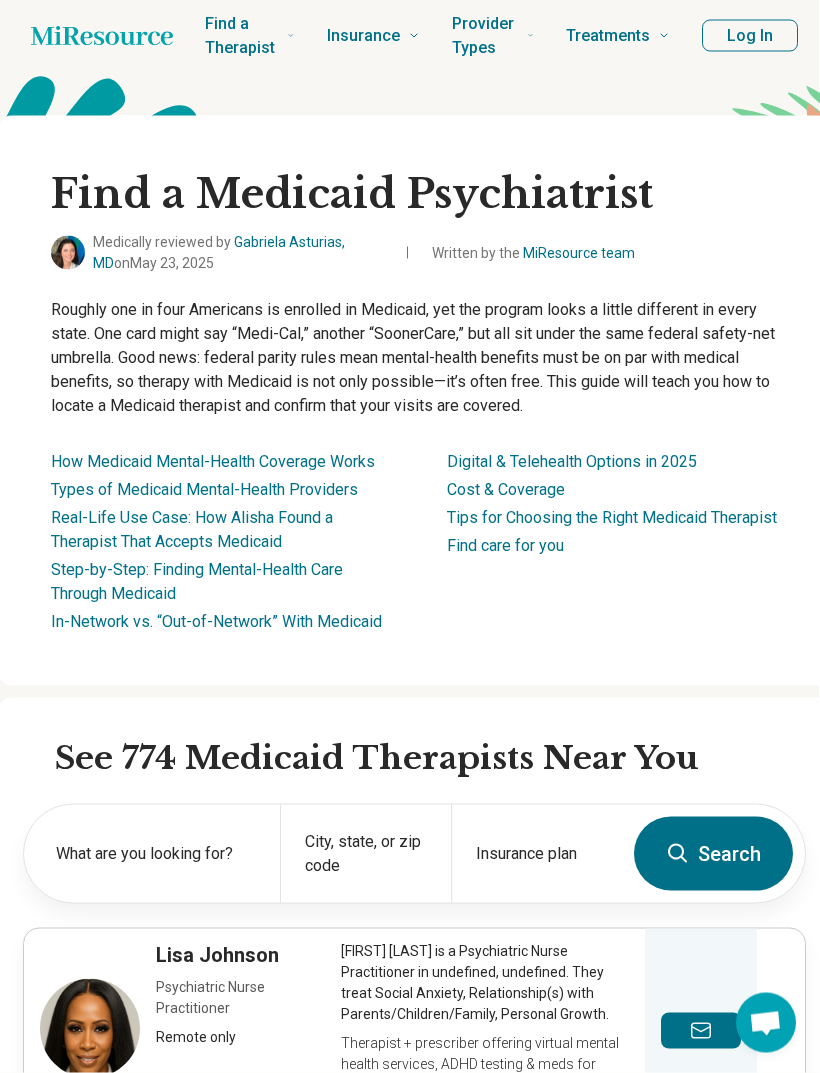 scroll, scrollTop: 0, scrollLeft: 1, axis: horizontal 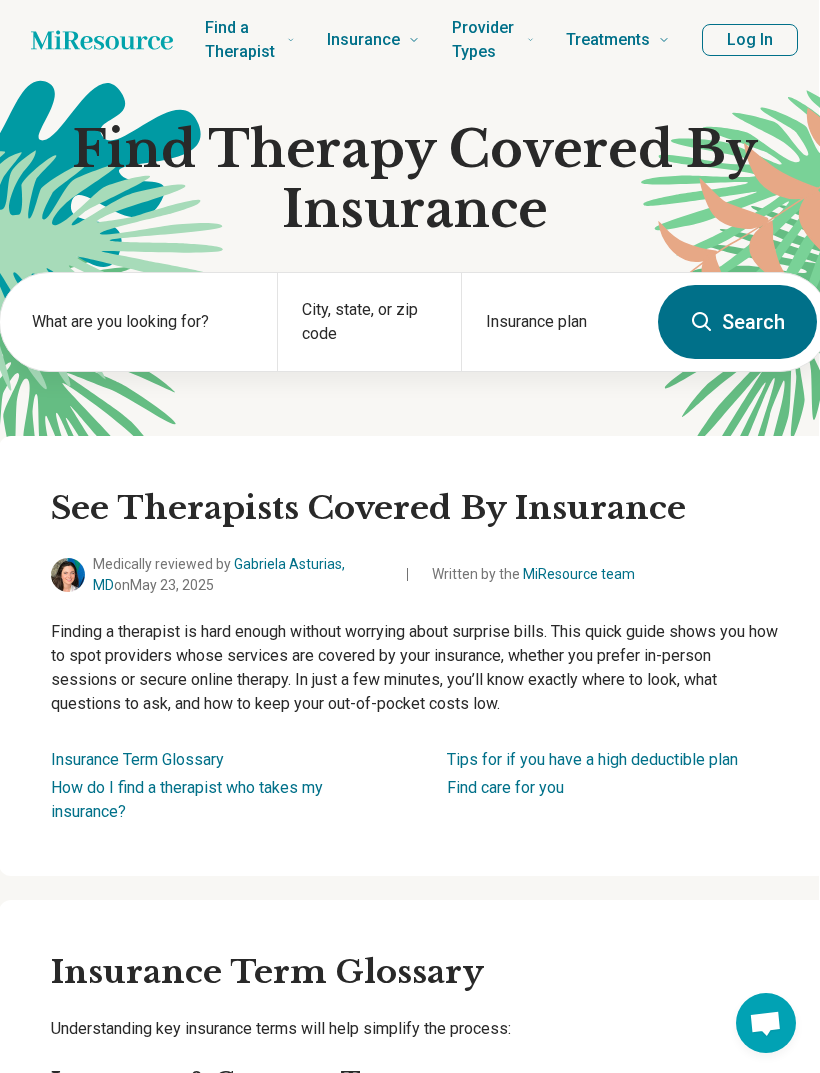 click on "Insurance" at bounding box center [363, 40] 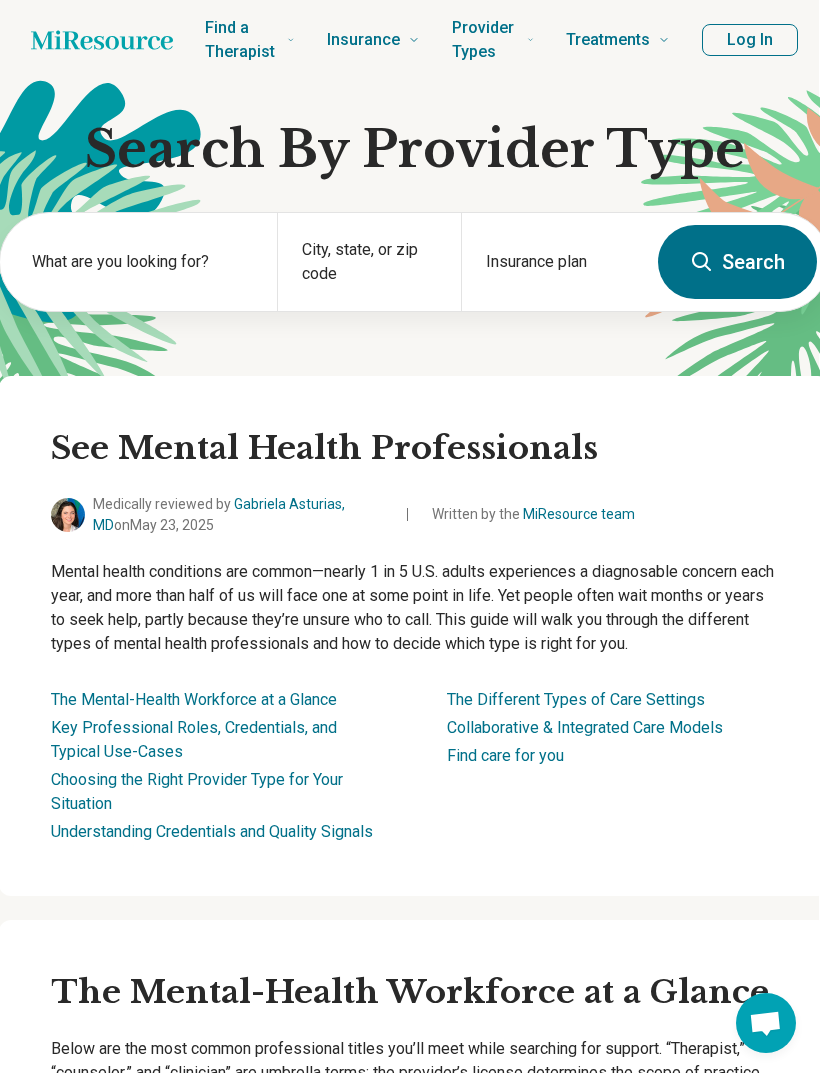 click on "Provider Types" at bounding box center (493, 40) 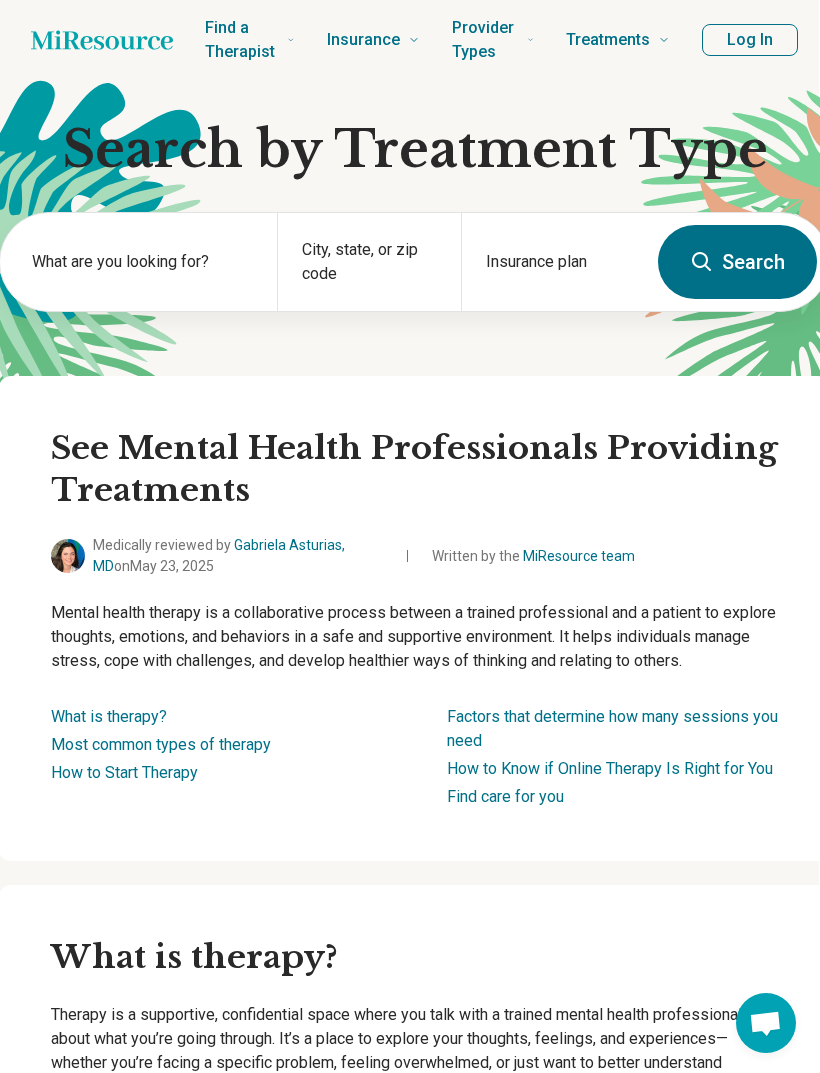 click on "Treatments" at bounding box center (618, 40) 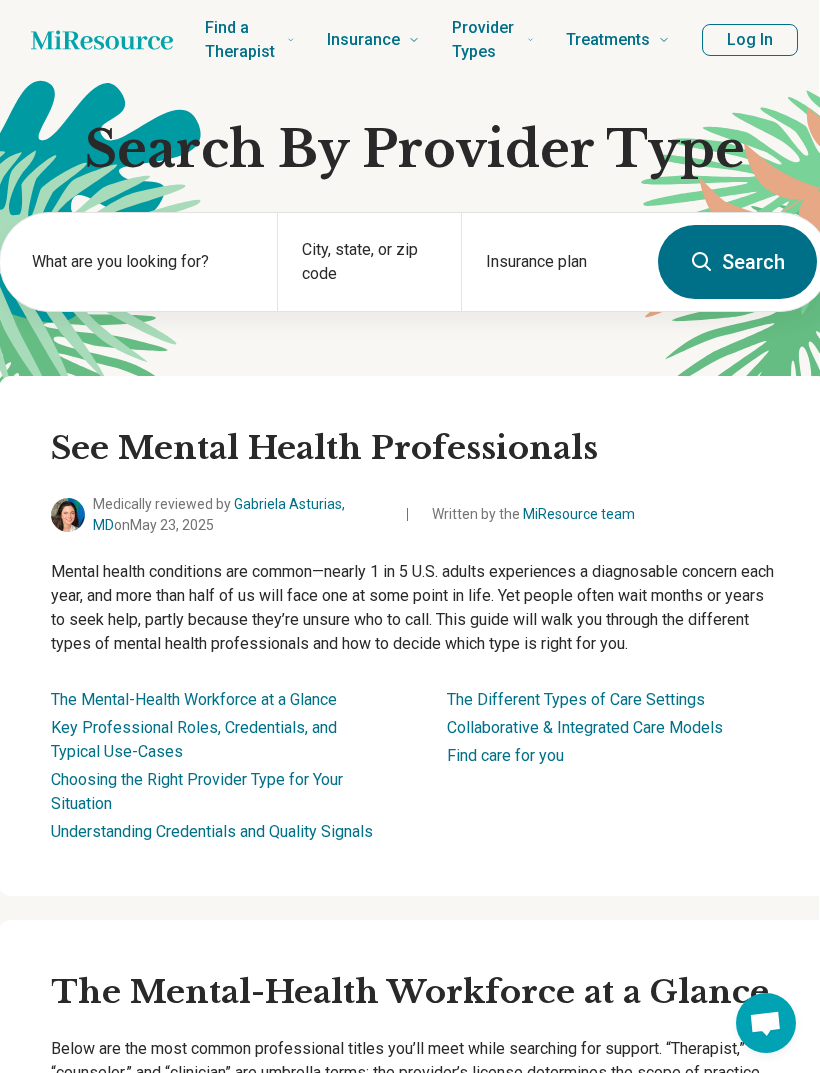 click on "Provider Types" at bounding box center (485, 40) 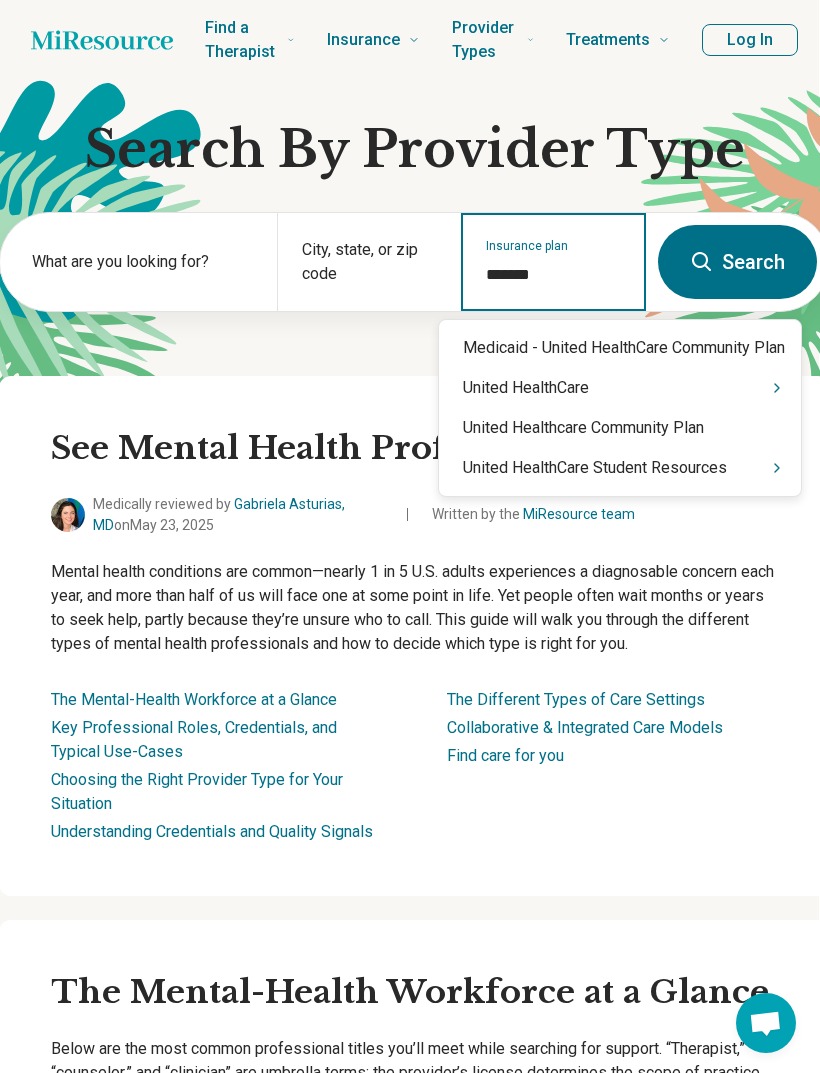 type on "**********" 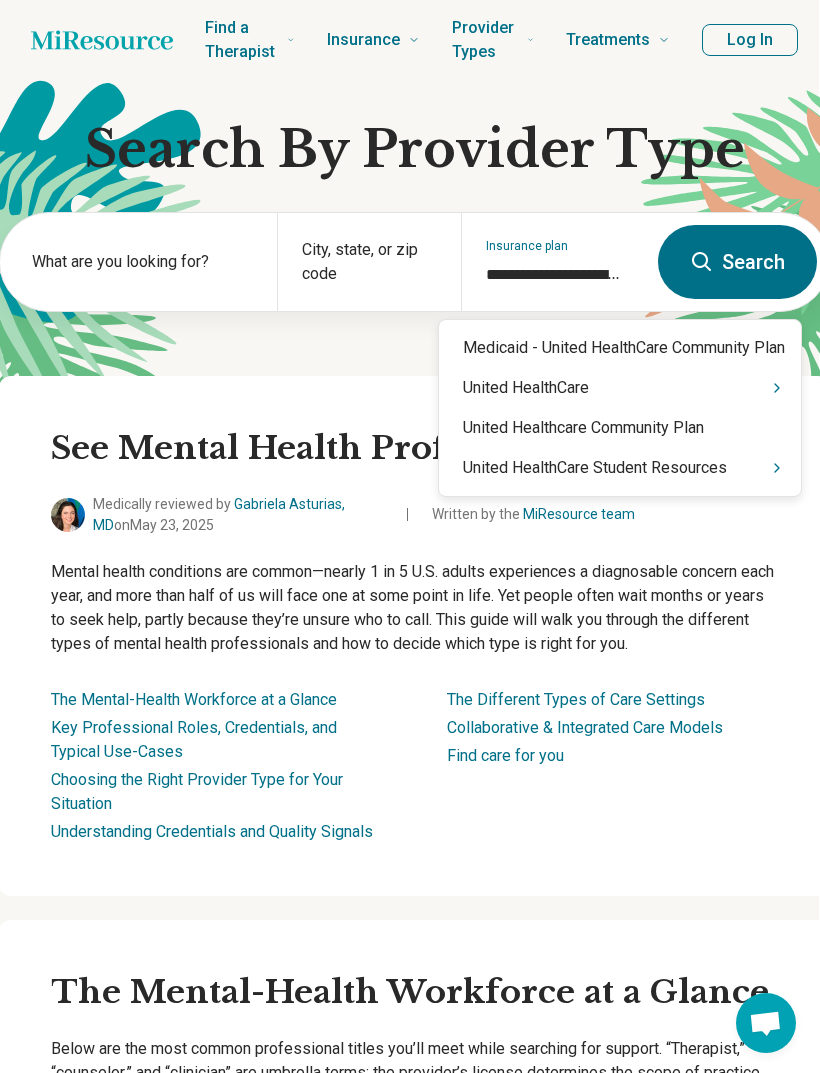 click on "See Mental Health Professionals Medically reviewed by [FIRST] [LAST], MD on [DATE] Written by the MiResource team Mental health conditions are common—nearly 1 in 5 U.S. adults experiences a
diagnosable concern each year, and more than half of us will face one at some point in life. Yet people often
wait months or years to seek help, partly because they’re unsure who to call. This guide will walk you through
the different types of mental health professionals and how to decide which type is right for you. The Mental-Health Workforce at a Glance Key Professional Roles, Credentials, and Typical Use-Cases Choosing the Right Provider Type for Your Situation Understanding Credentials and Quality Signals The Different Types of Care Settings Collaborative & Integrated Care Models Find care for you" at bounding box center (414, 636) 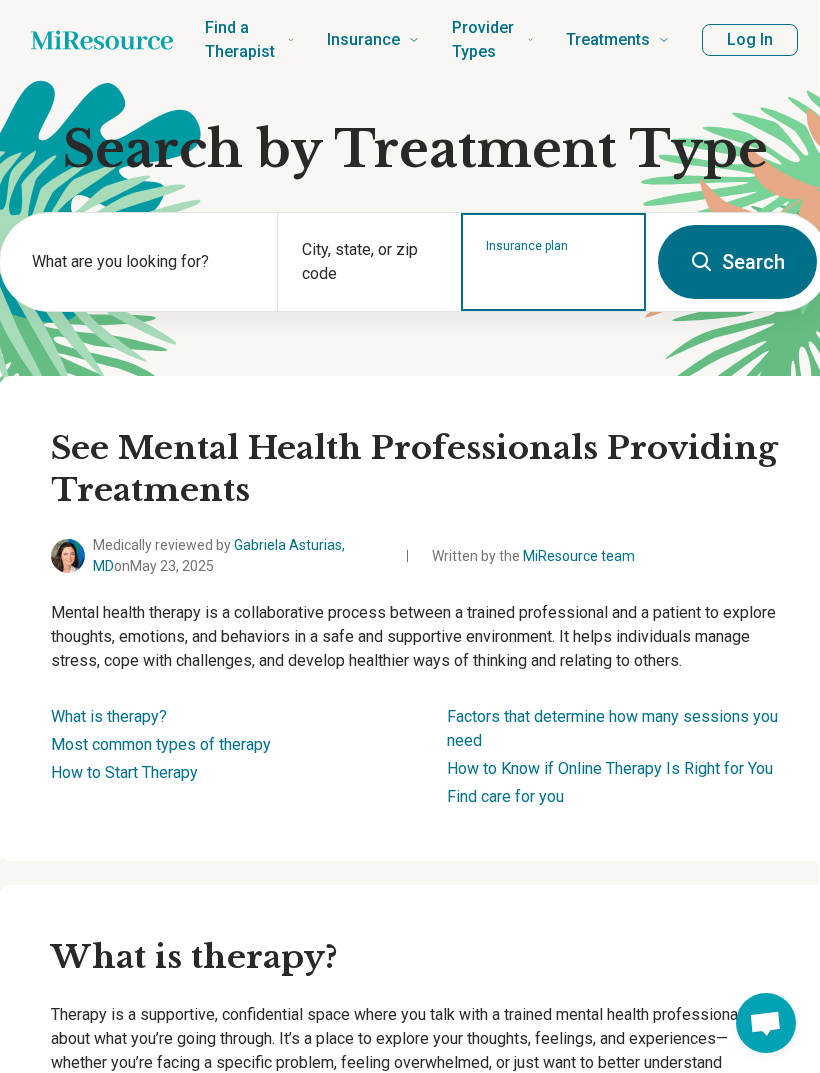 click on "Insurance plan" at bounding box center [554, 275] 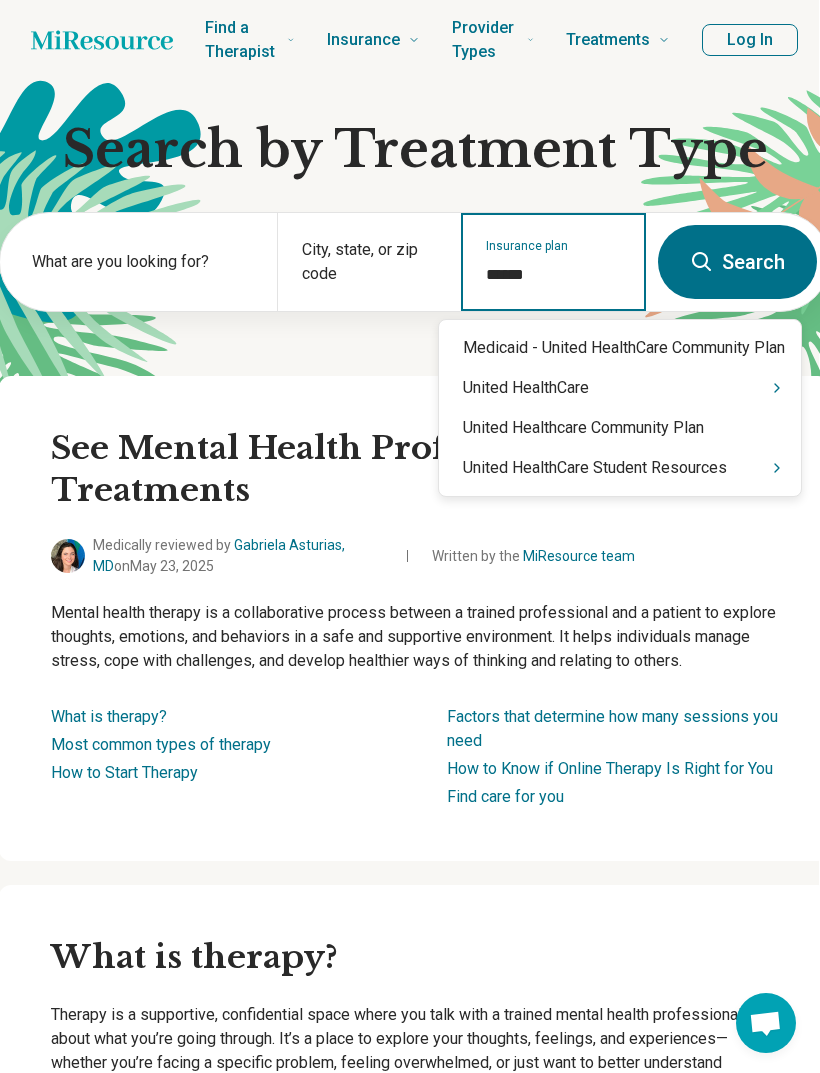 type on "**********" 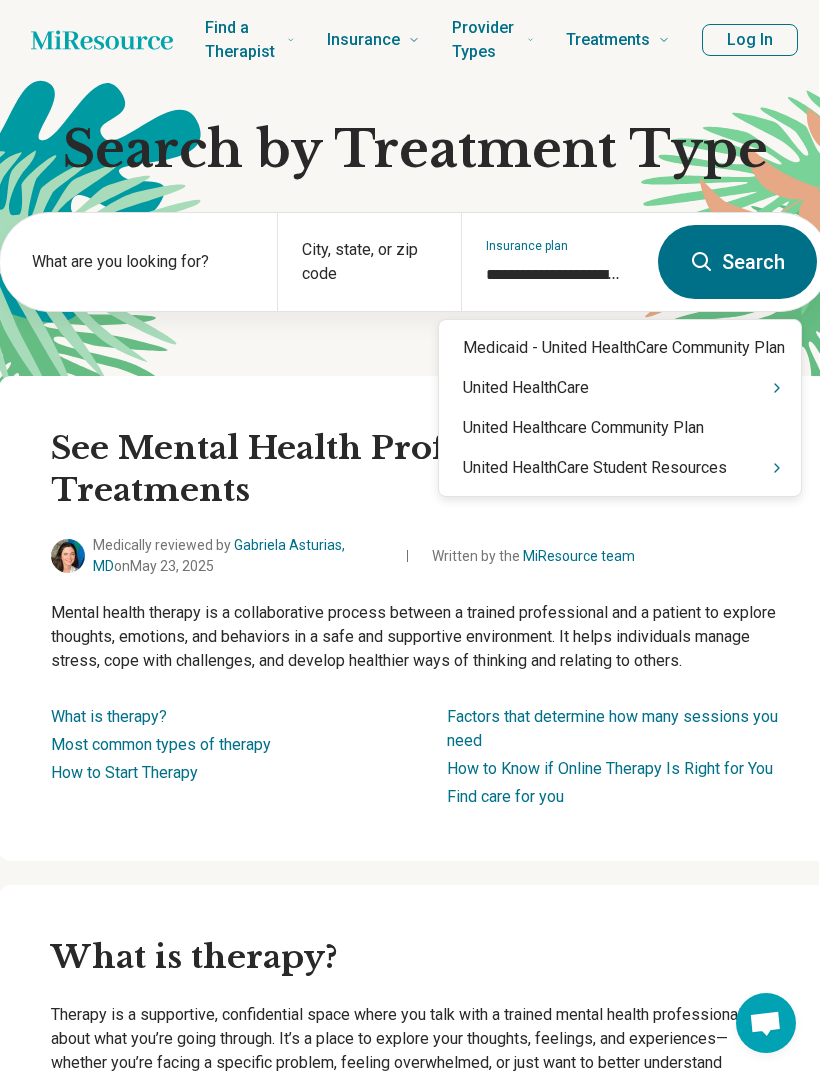 click on "See Mental Health Professionals Providing Treatments" at bounding box center (414, 469) 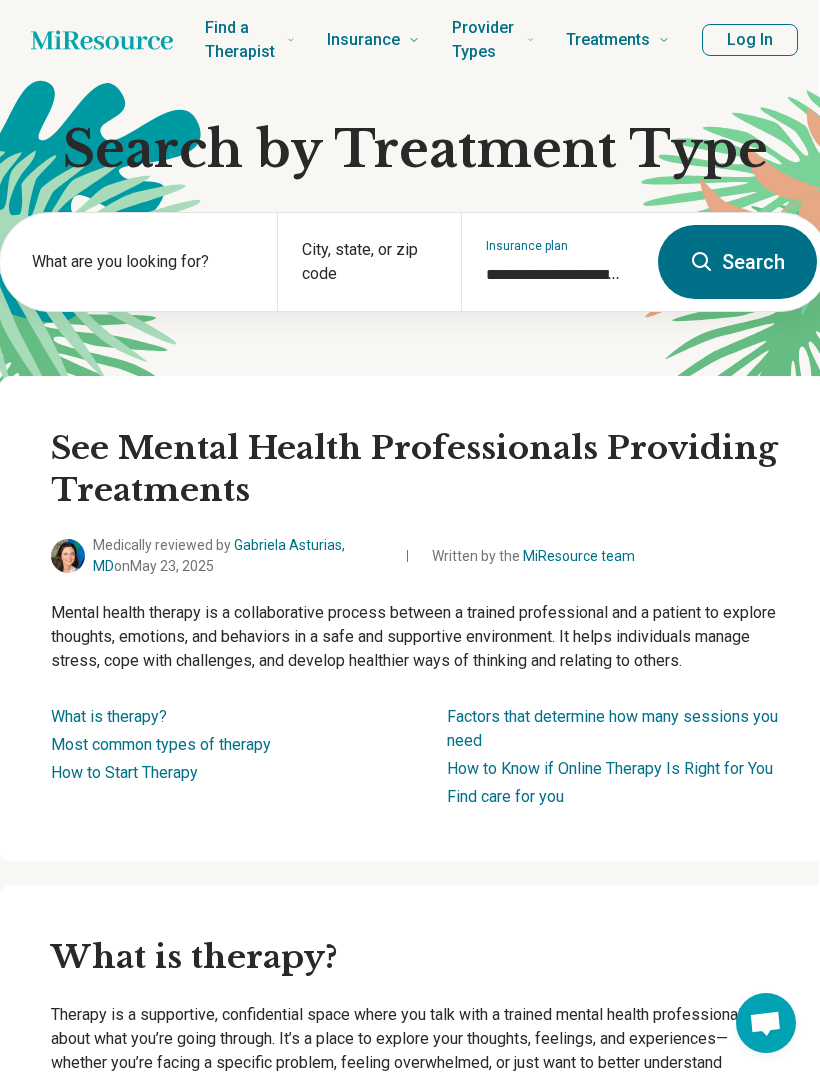 click on "What are you looking for?" at bounding box center (138, 262) 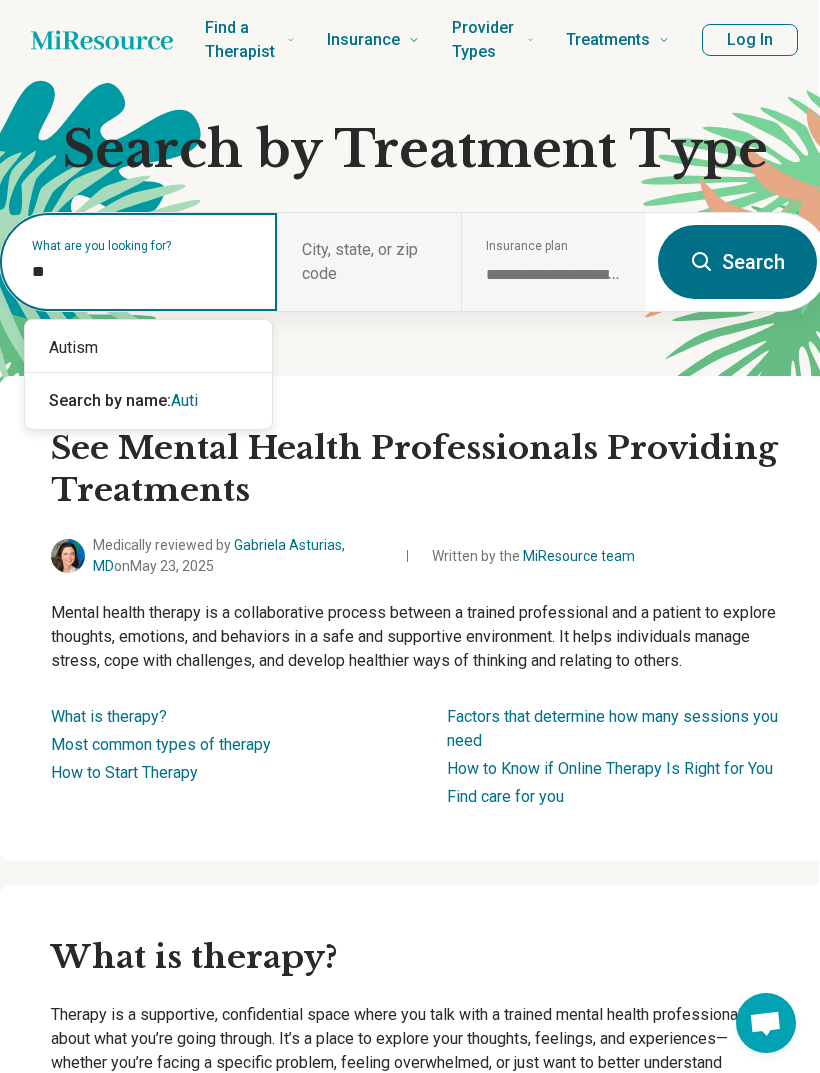 type on "*" 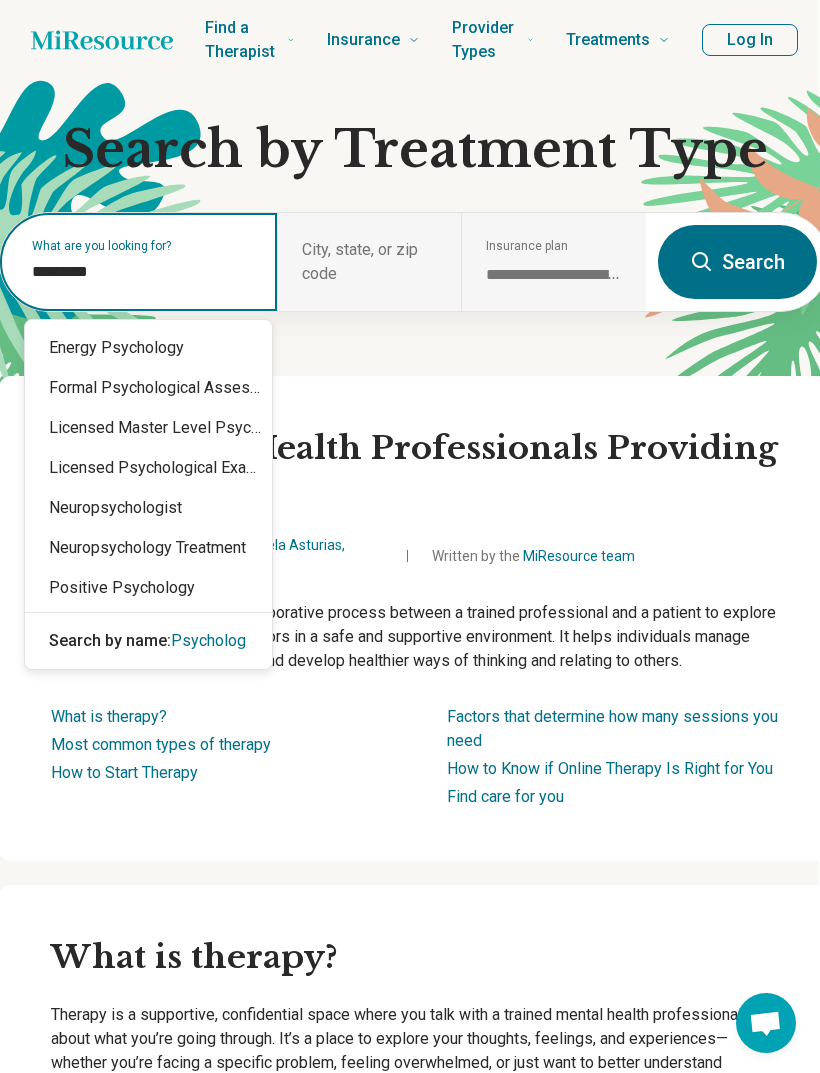 type on "**********" 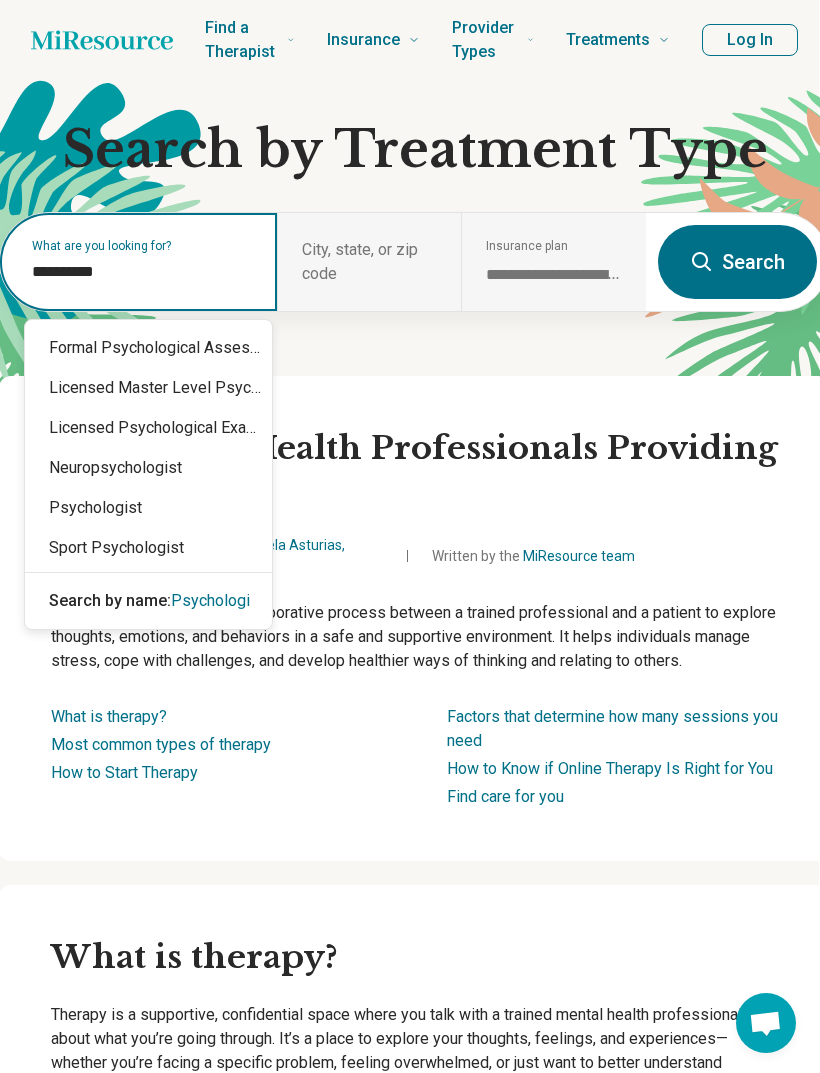 type 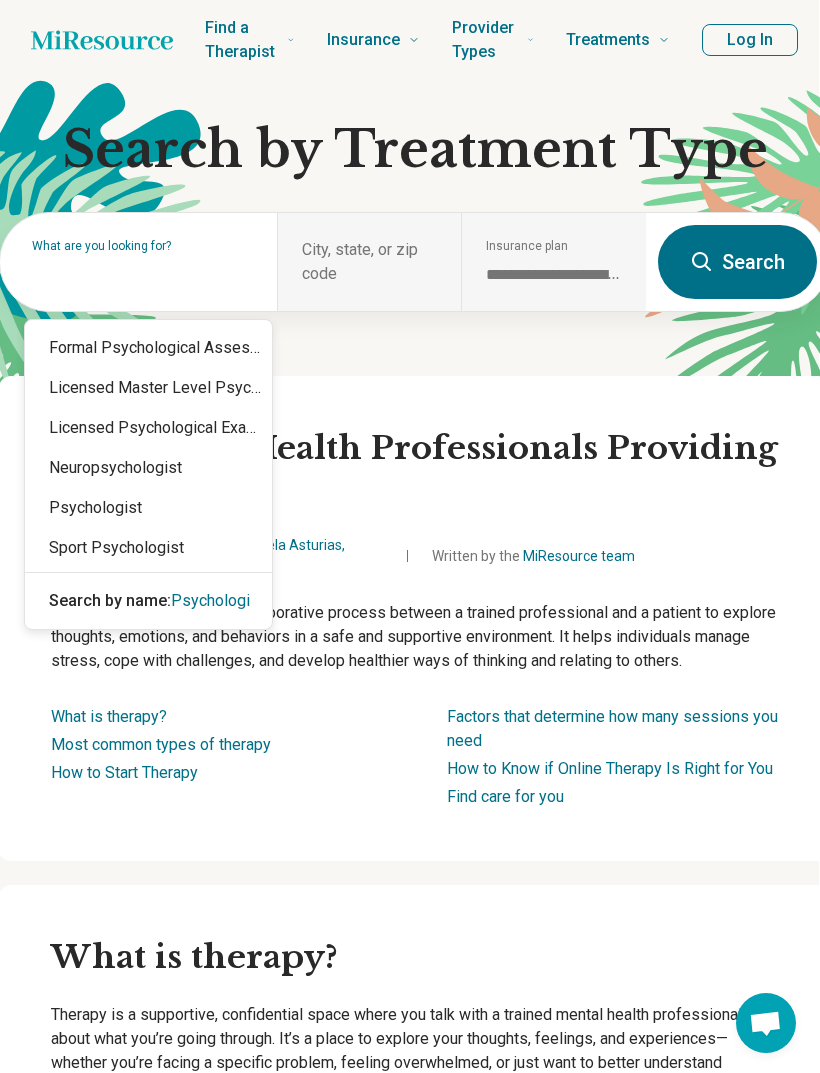 click on "See Mental Health Professionals Providing Treatments" at bounding box center [414, 469] 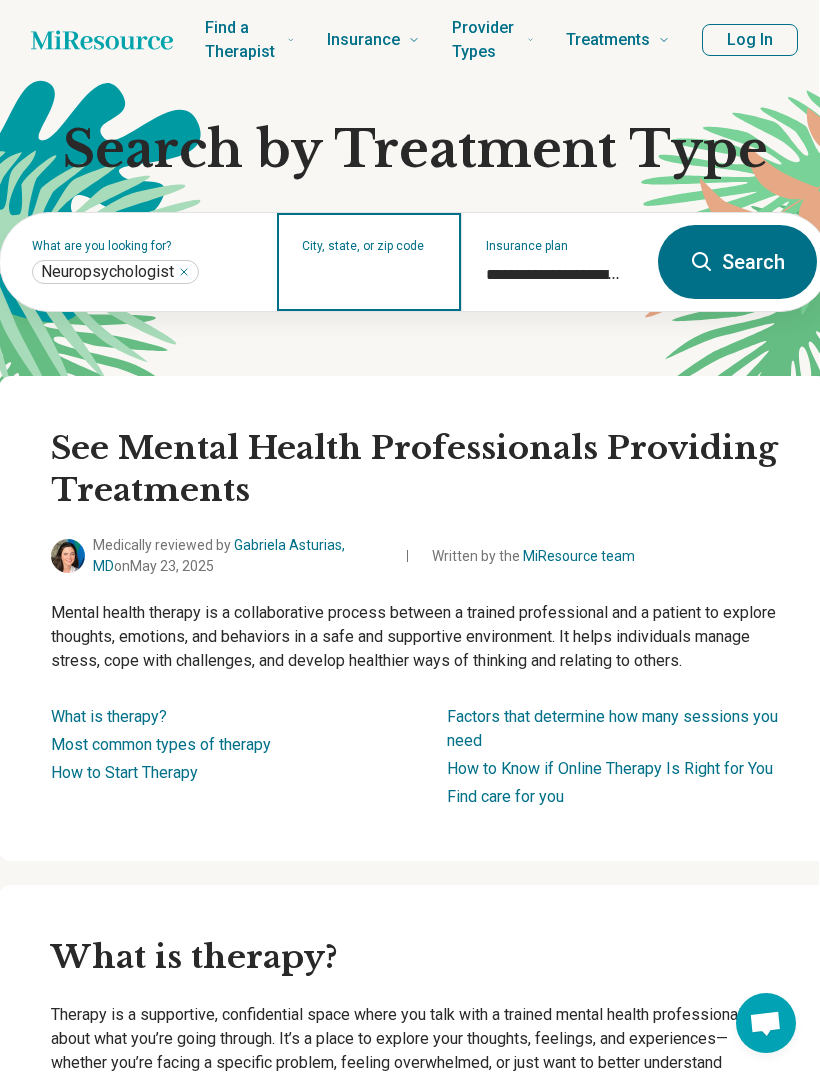 click on "City, state, or zip code" at bounding box center (370, 275) 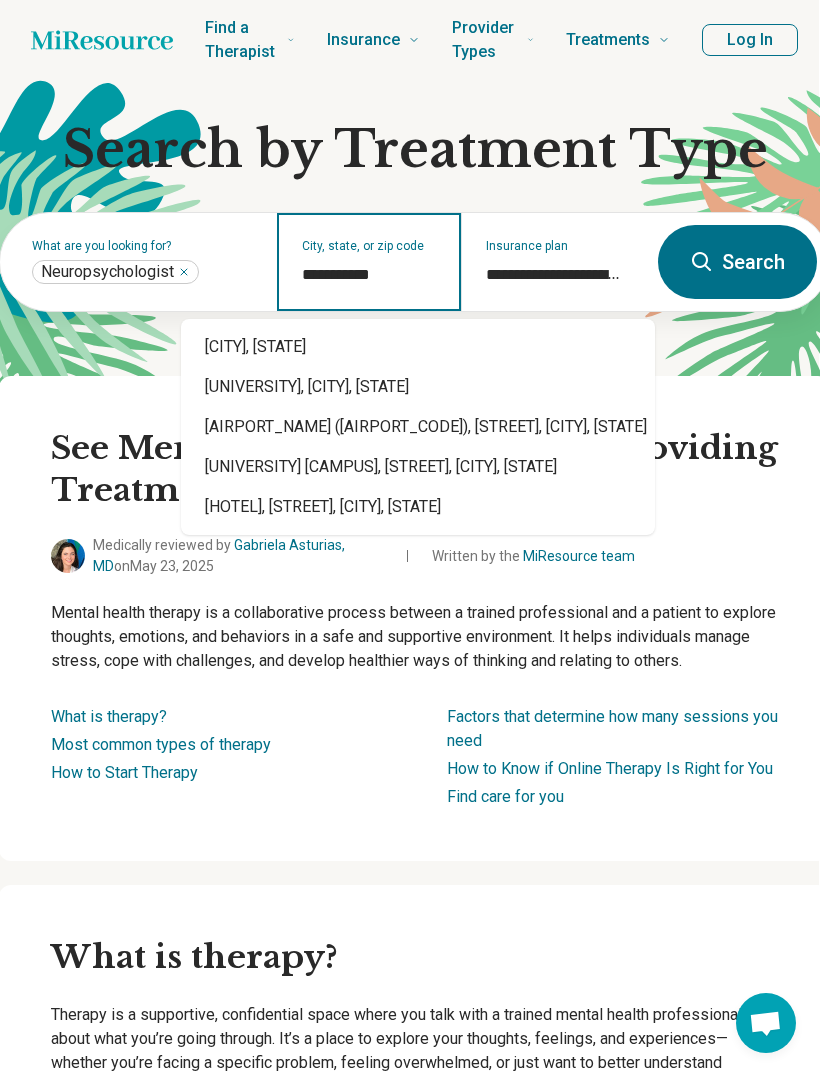 type on "**********" 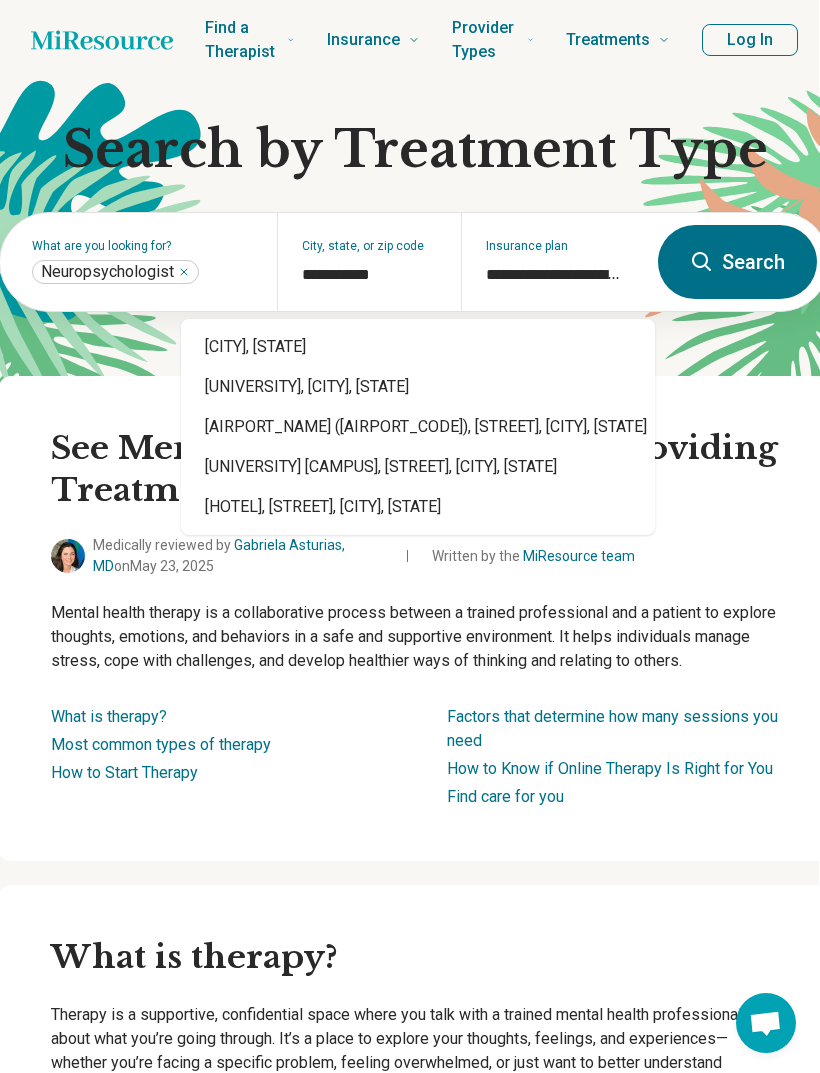click on "**********" at bounding box center (414, 294) 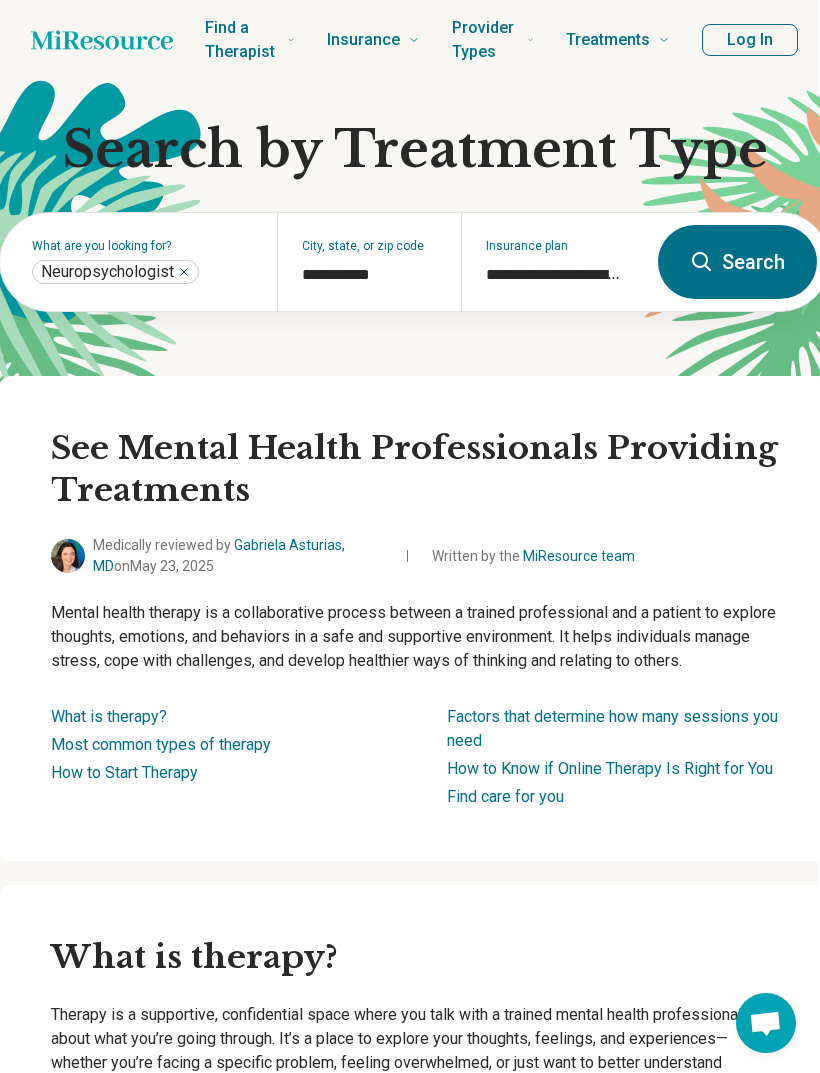 click on "Search" at bounding box center [737, 262] 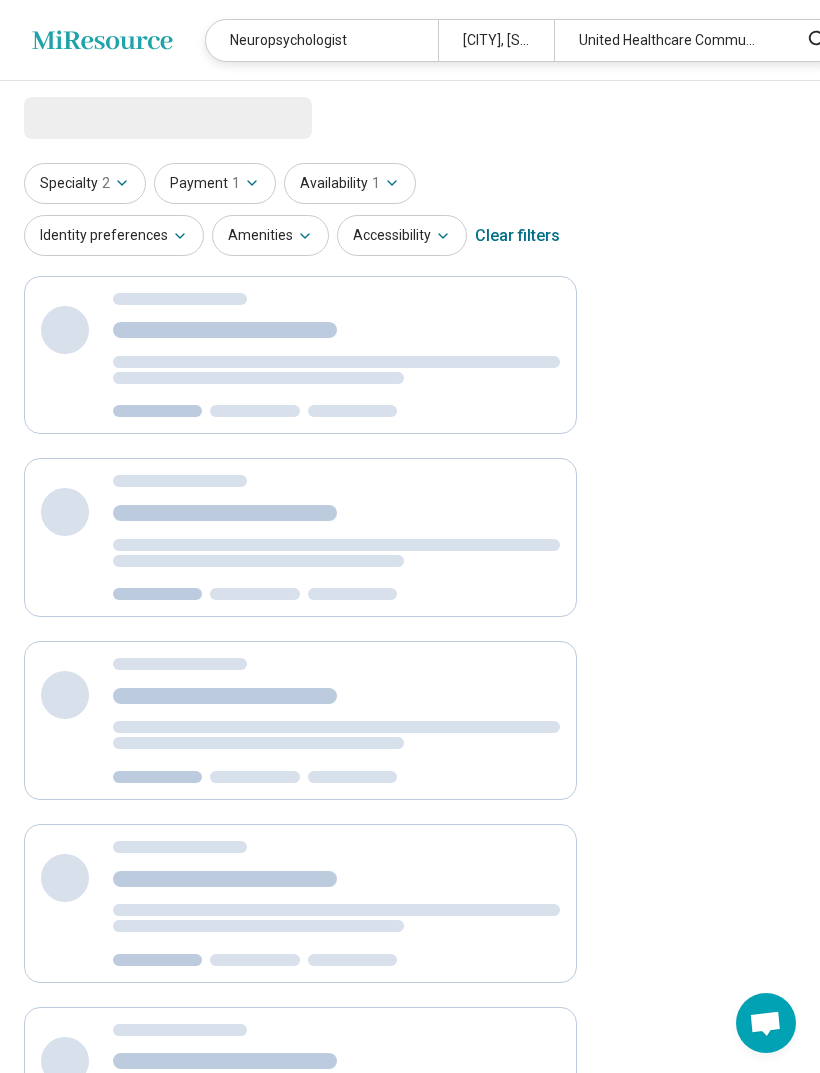 select on "***" 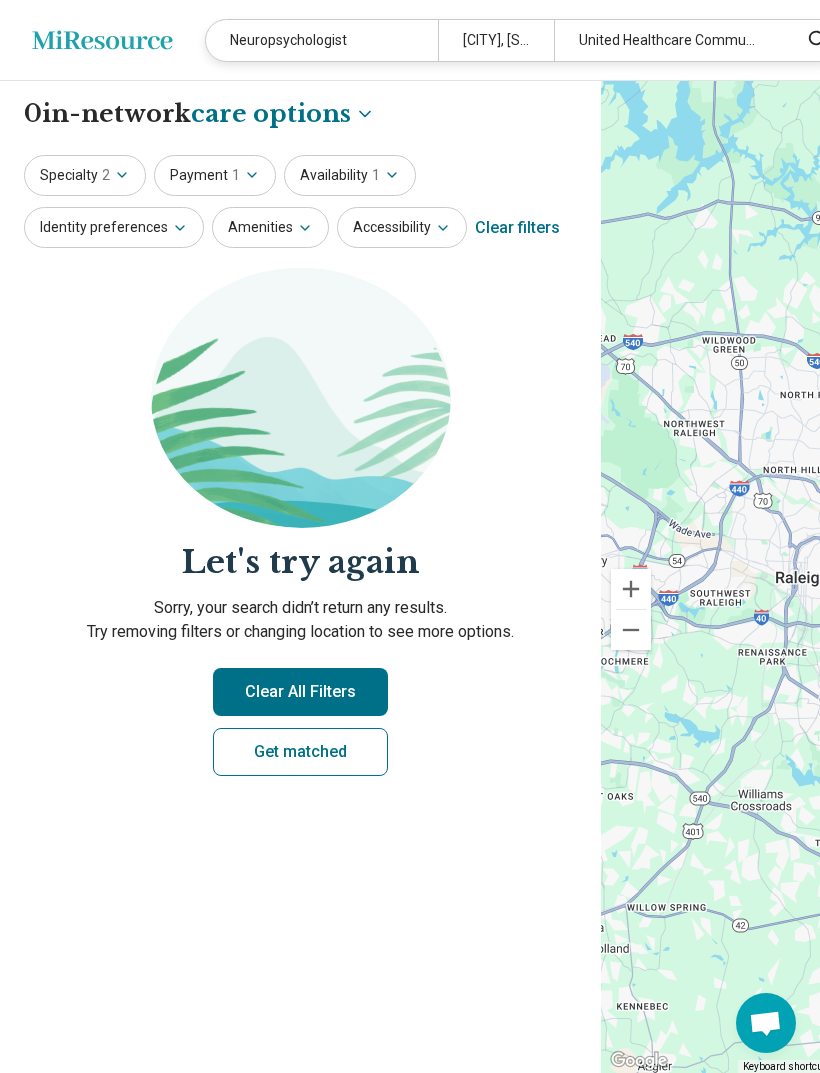 click on "[CITY], [STATE]" at bounding box center [496, 40] 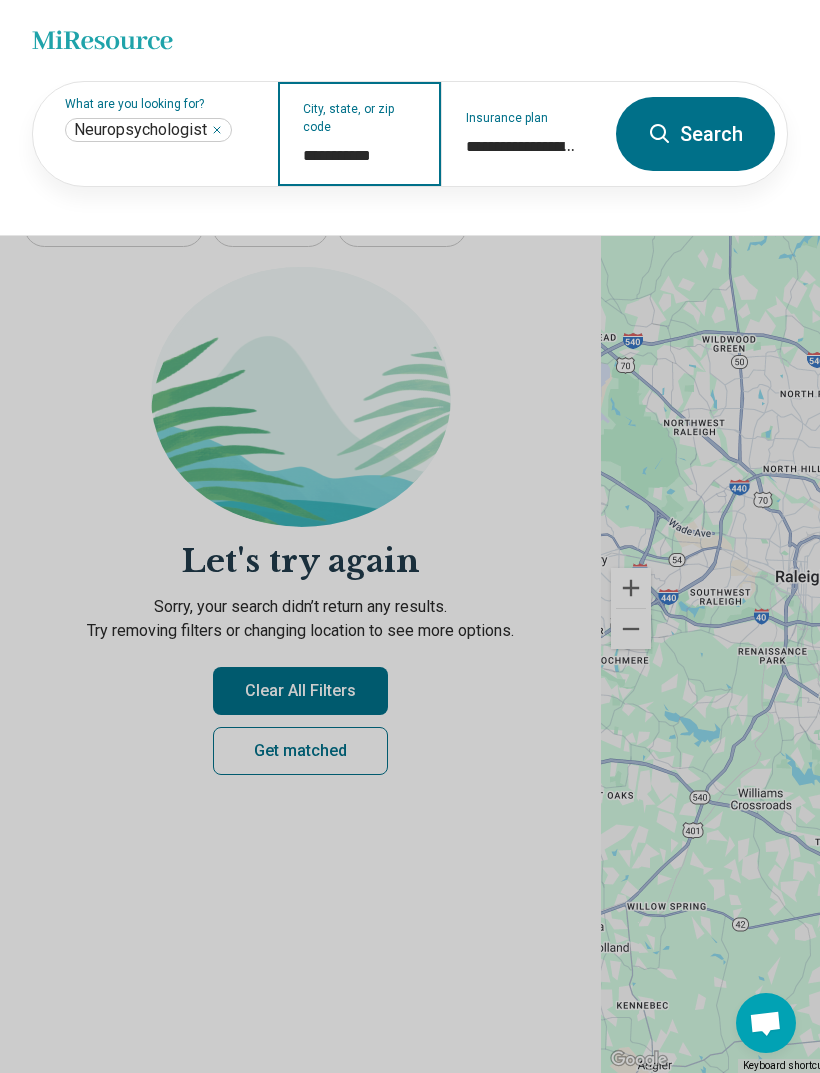 click on "**********" at bounding box center [360, 156] 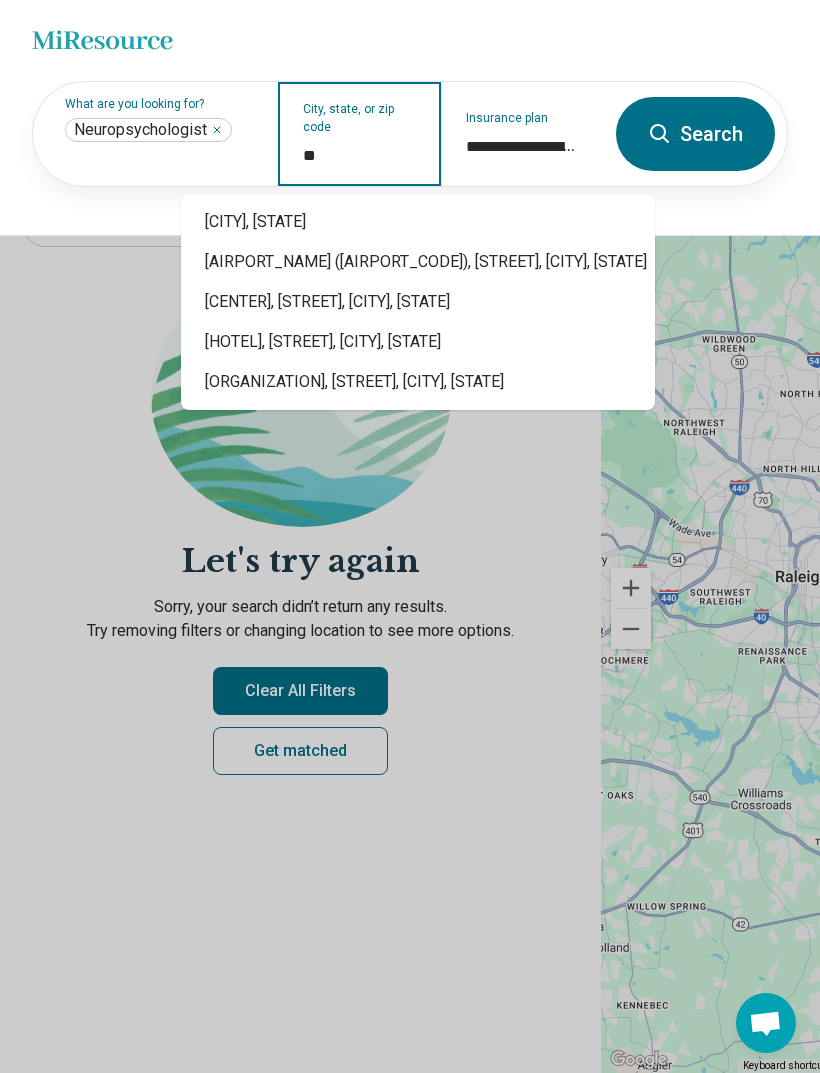 type on "*" 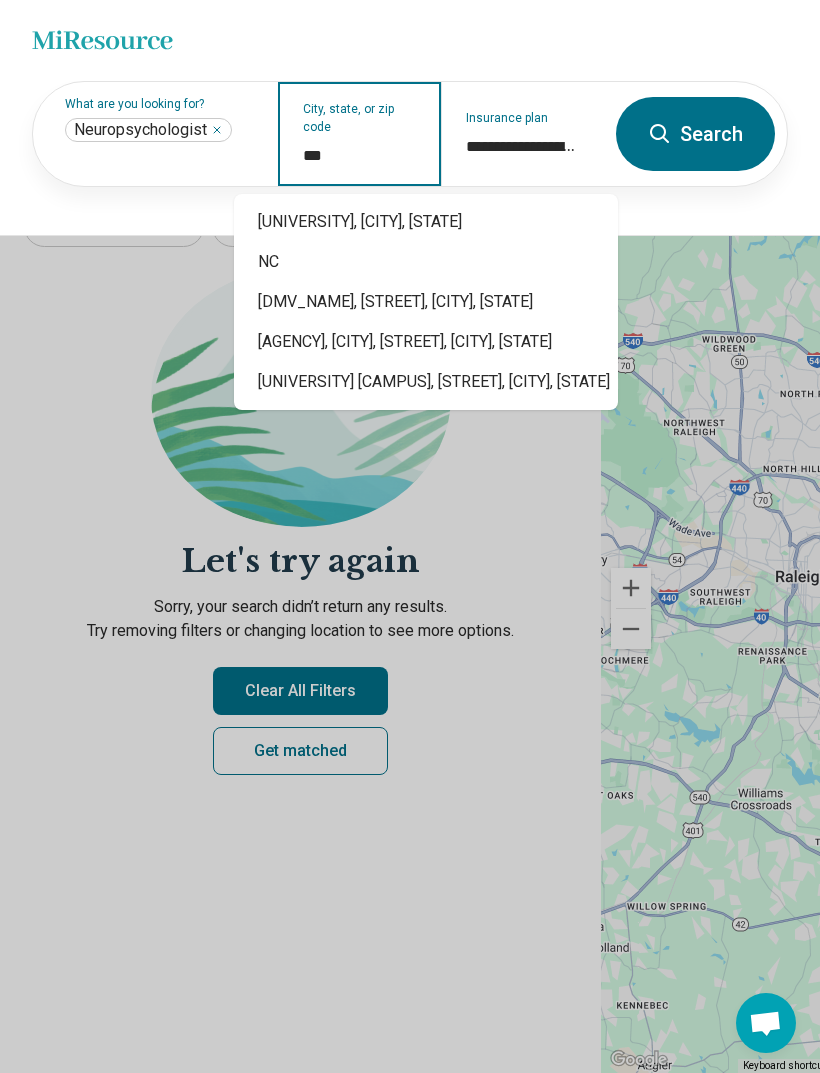 type on "**" 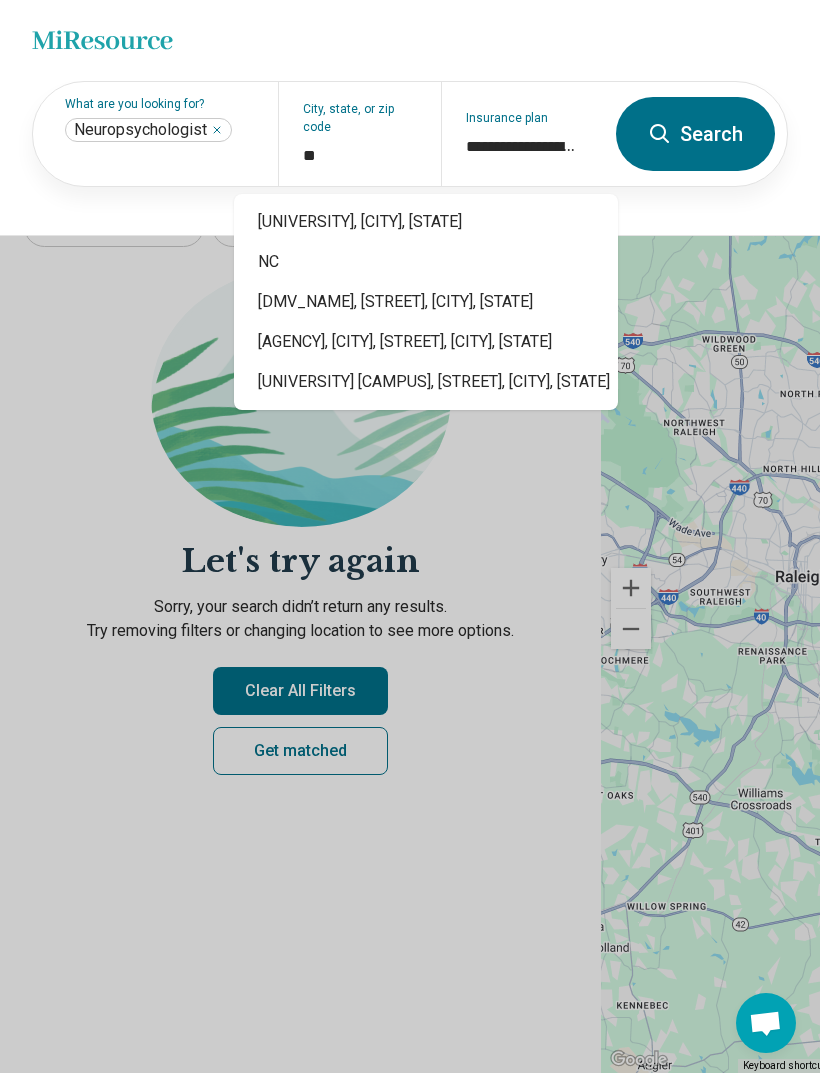 click at bounding box center [410, 536] 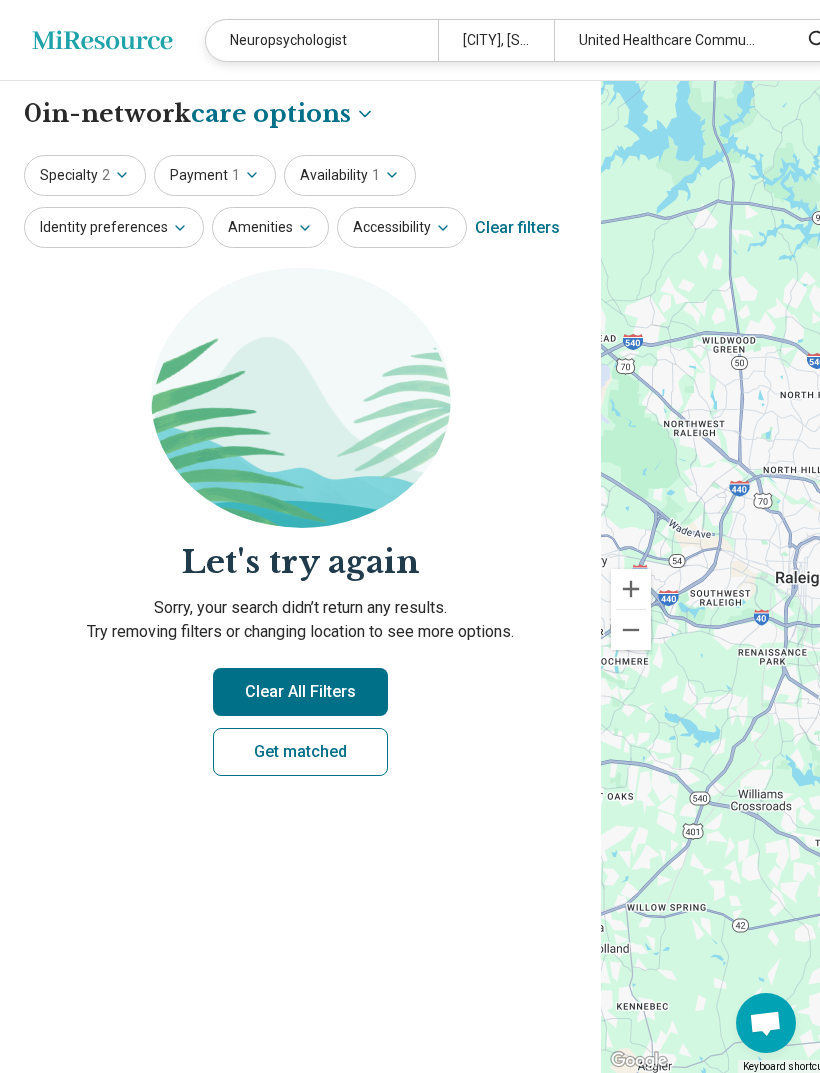 click 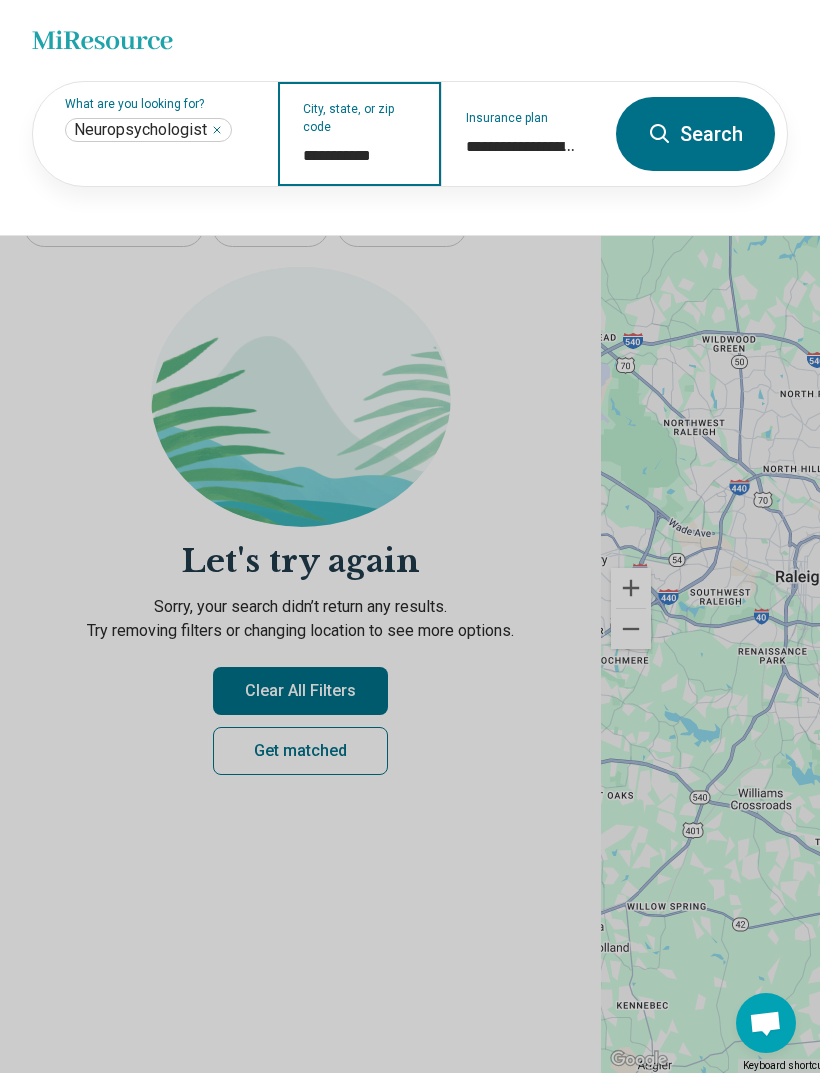 click on "**********" at bounding box center (360, 156) 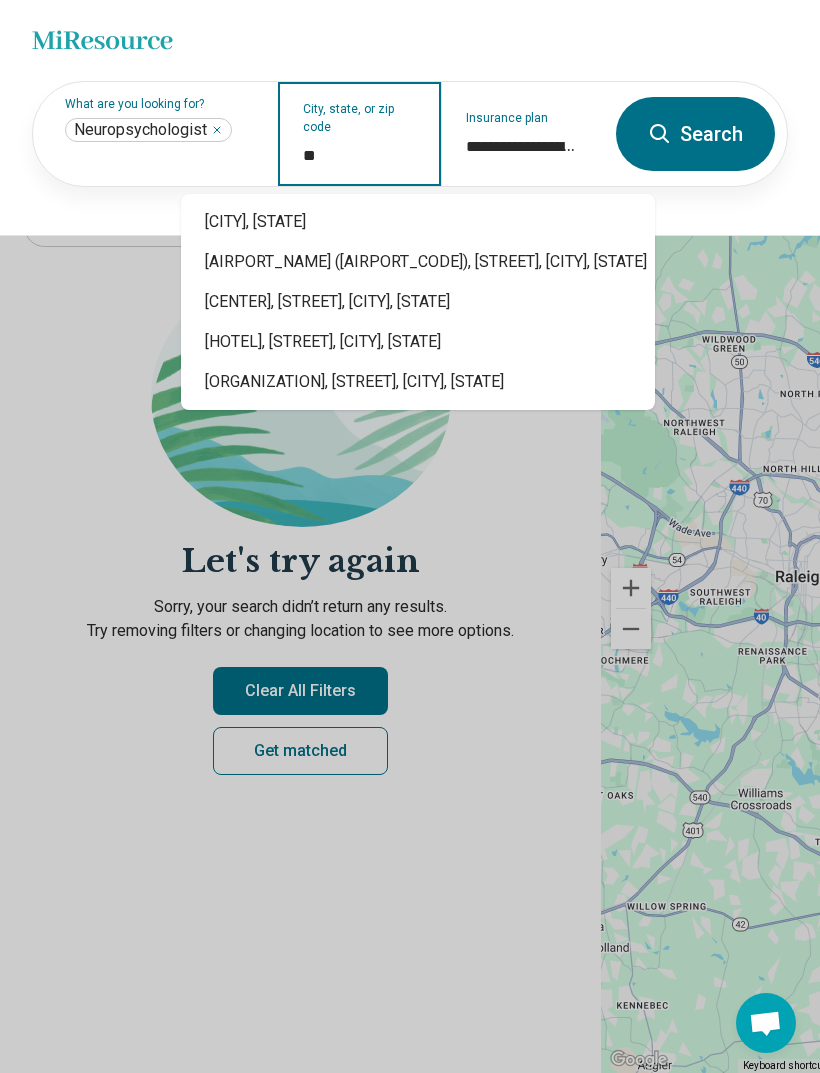 type on "*" 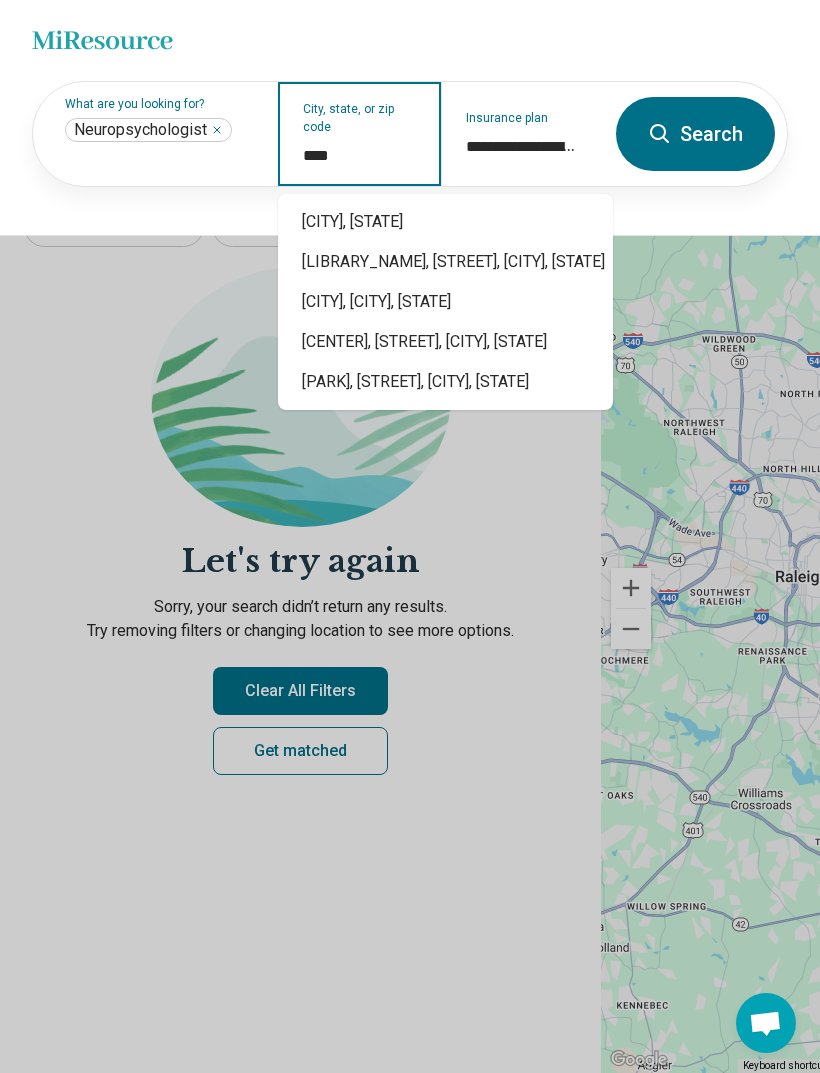 type on "********" 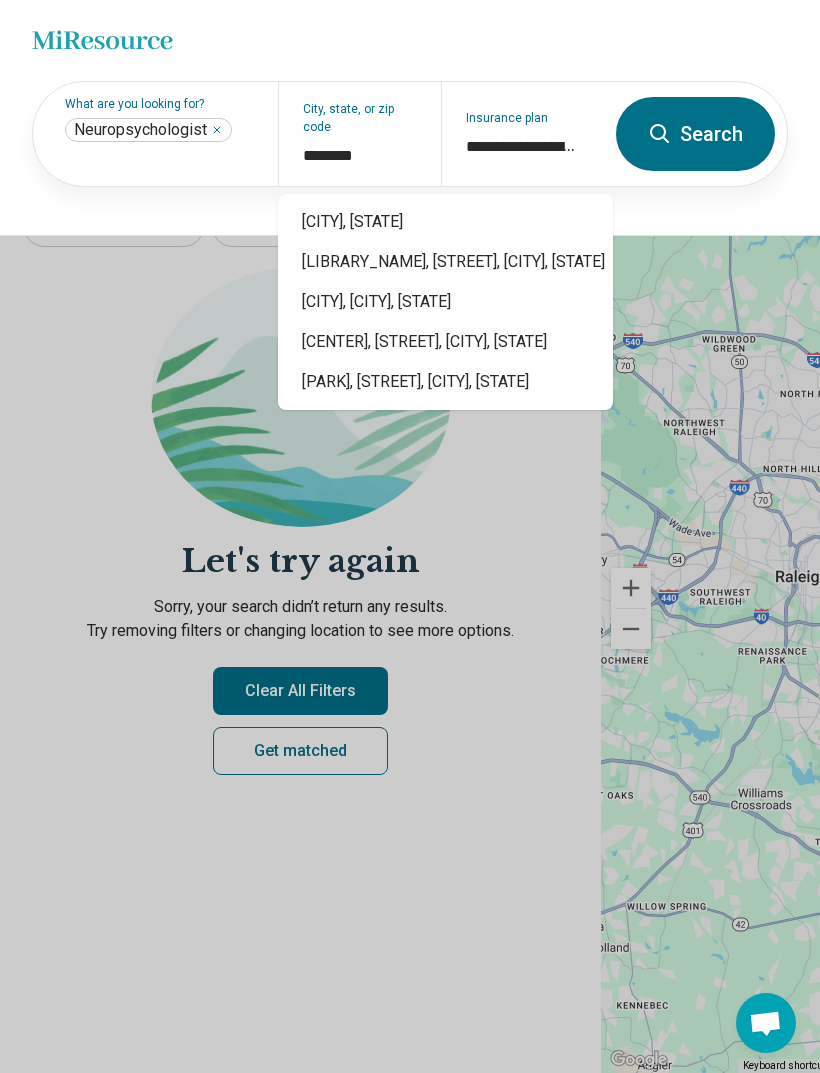 click on "**********" at bounding box center [410, 158] 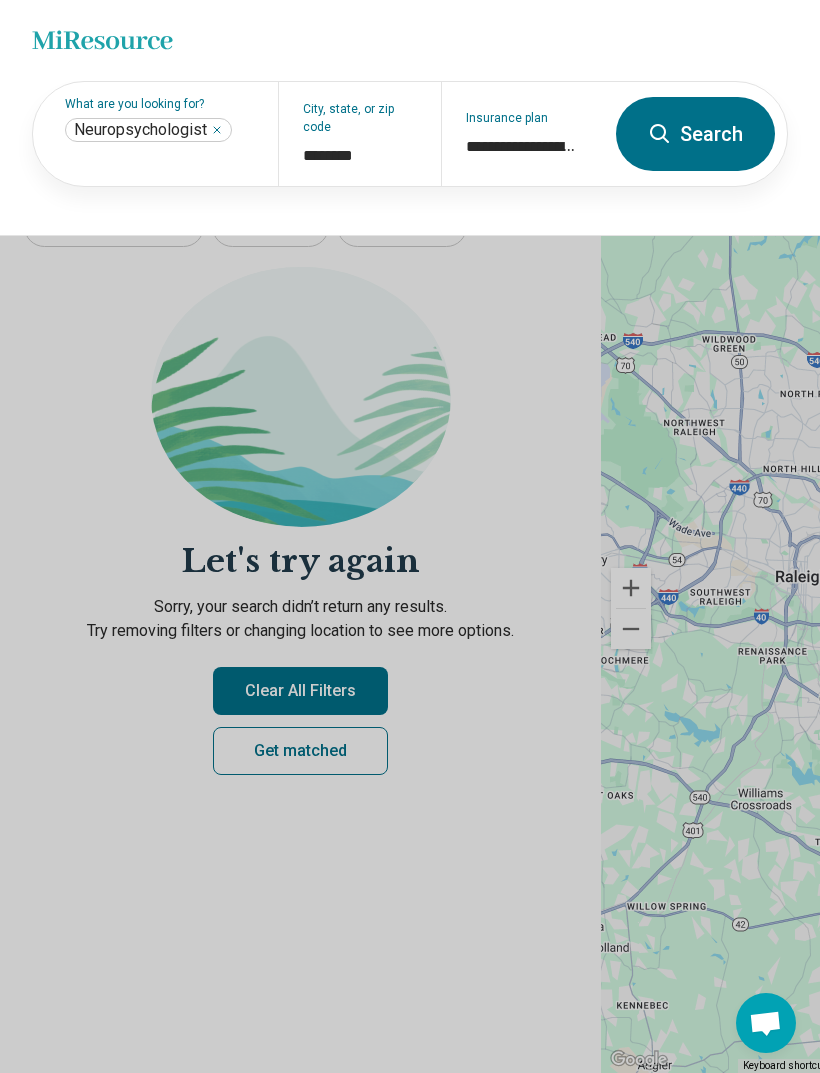 click on "Search" at bounding box center (695, 134) 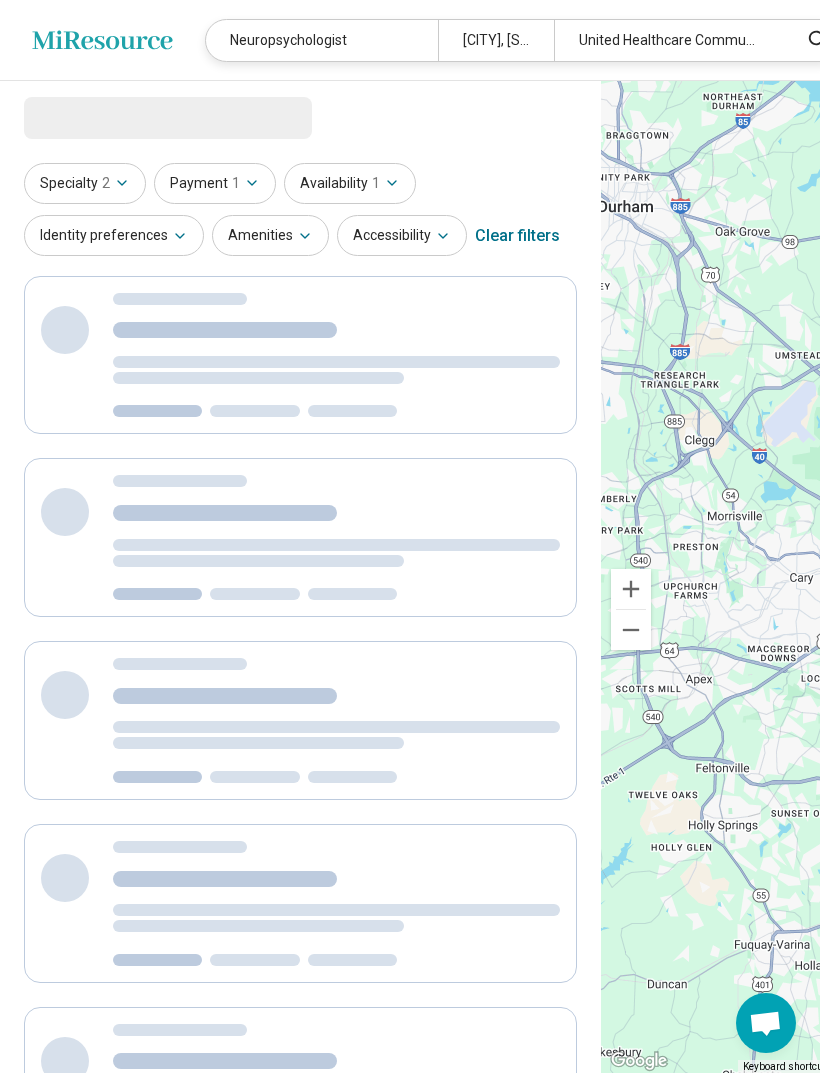 select on "***" 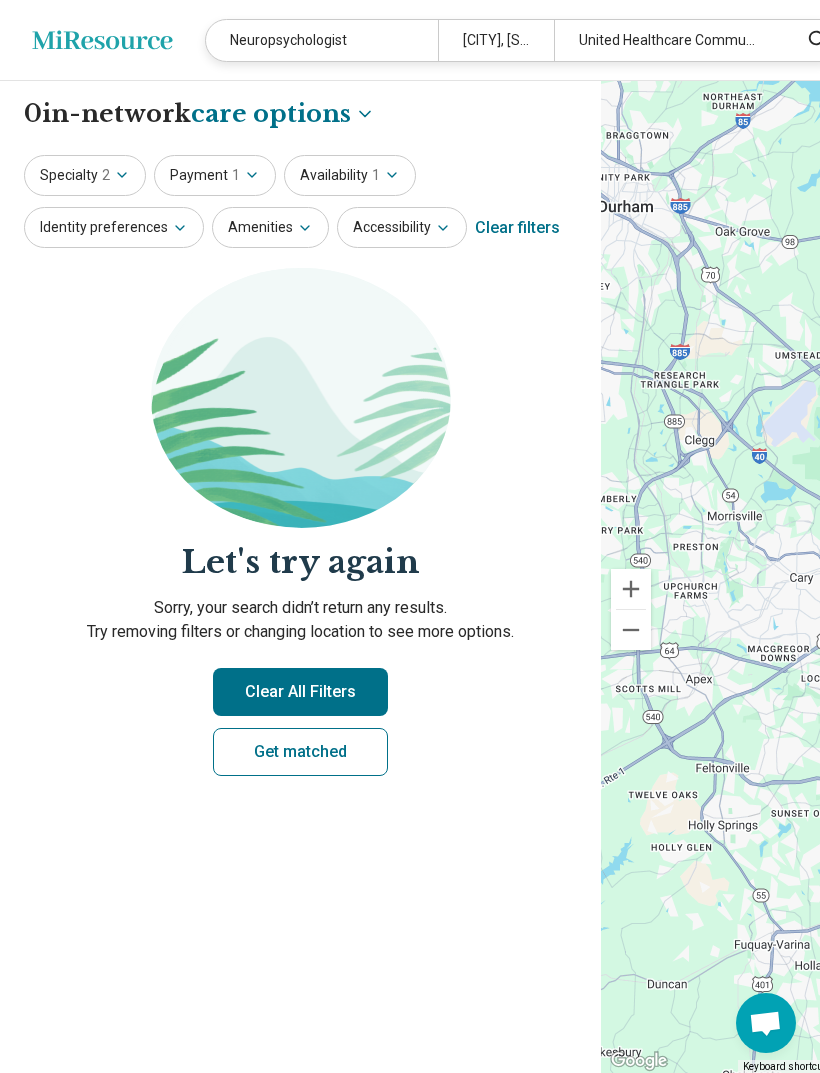 click on "Neuropsychologist" at bounding box center [322, 40] 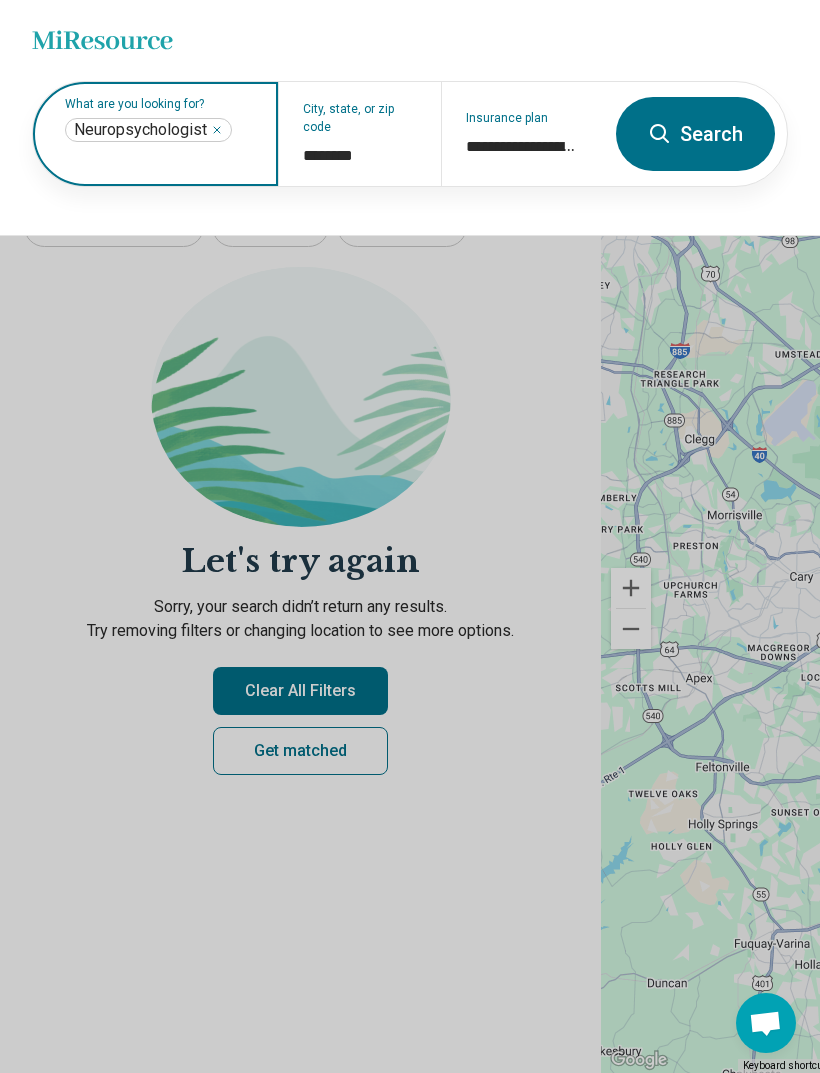 click 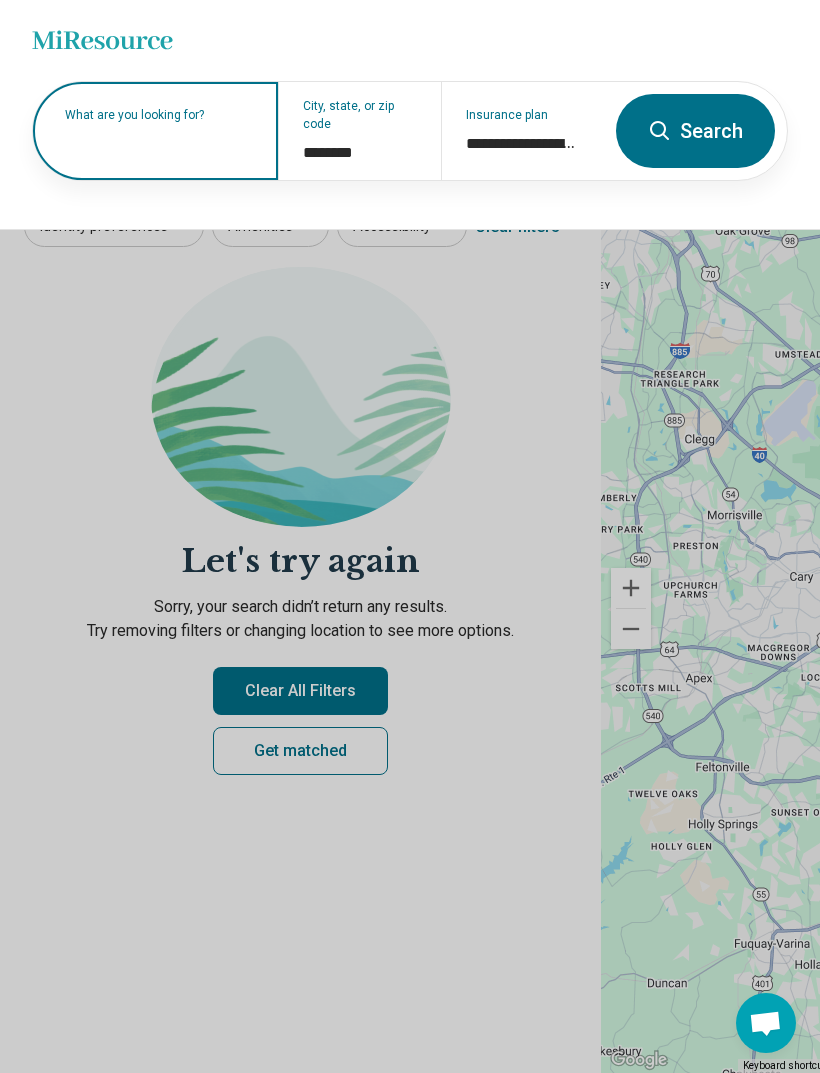 click on "What are you looking for?" at bounding box center [159, 115] 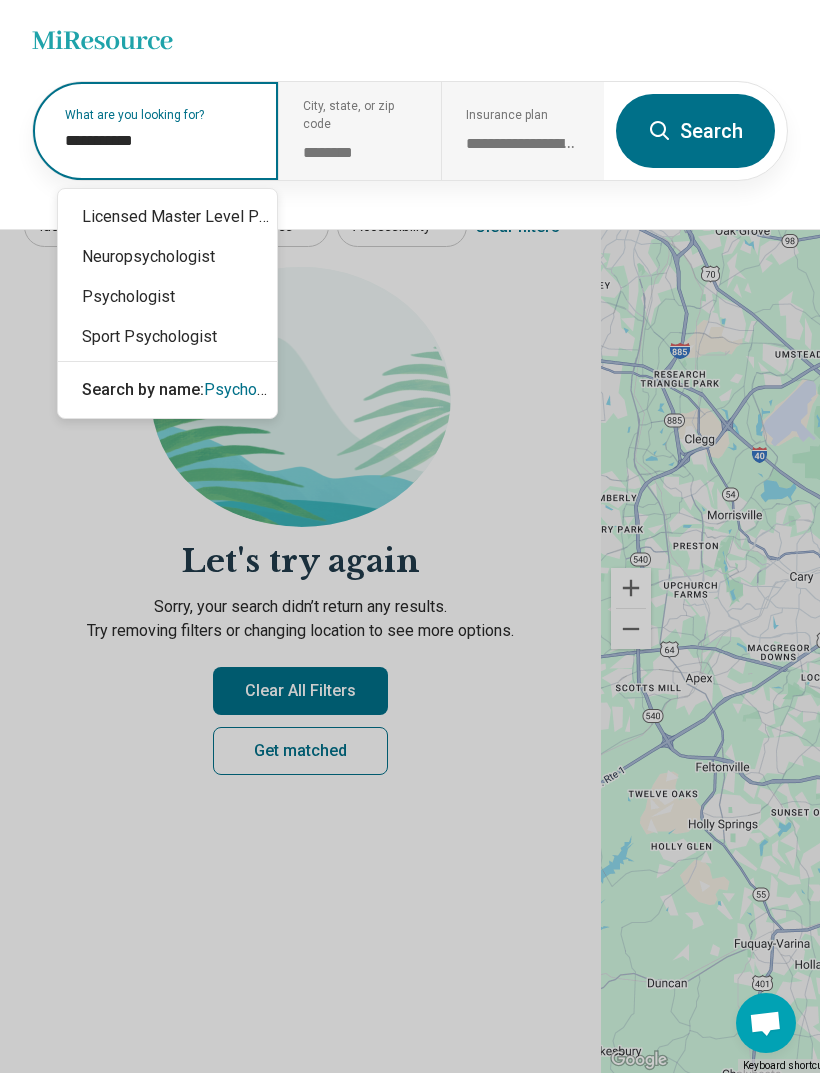 type on "**********" 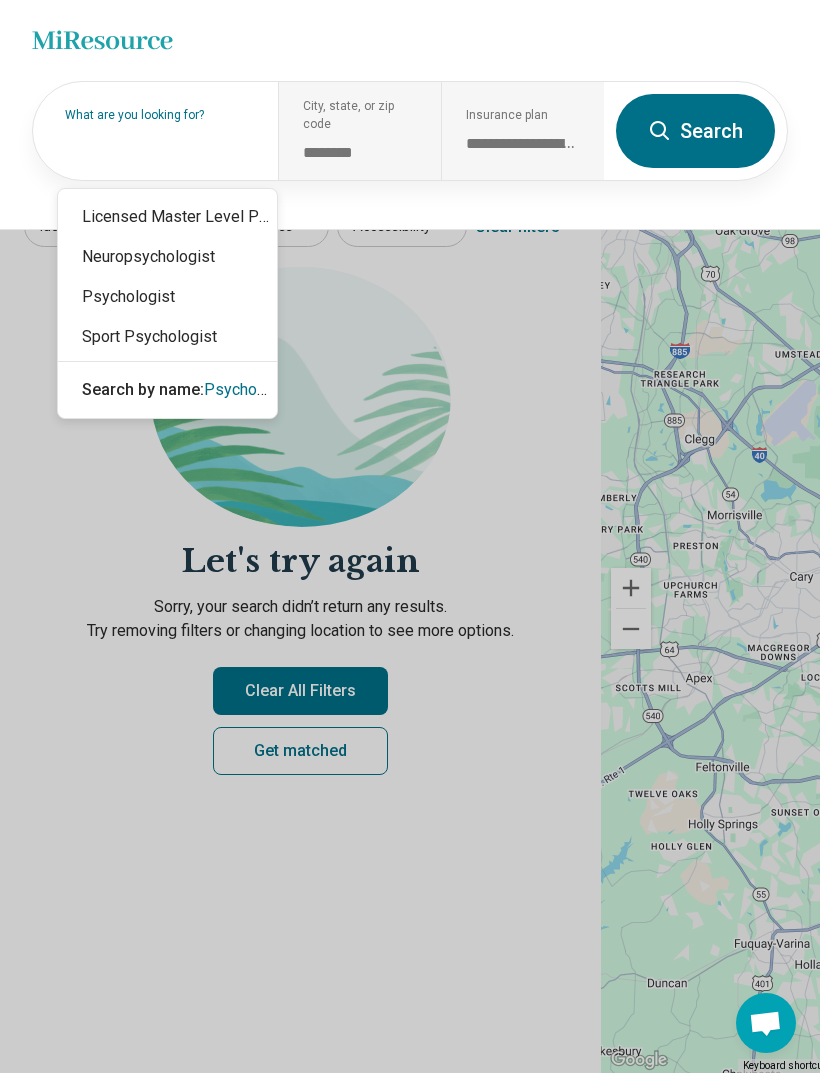click at bounding box center [410, 536] 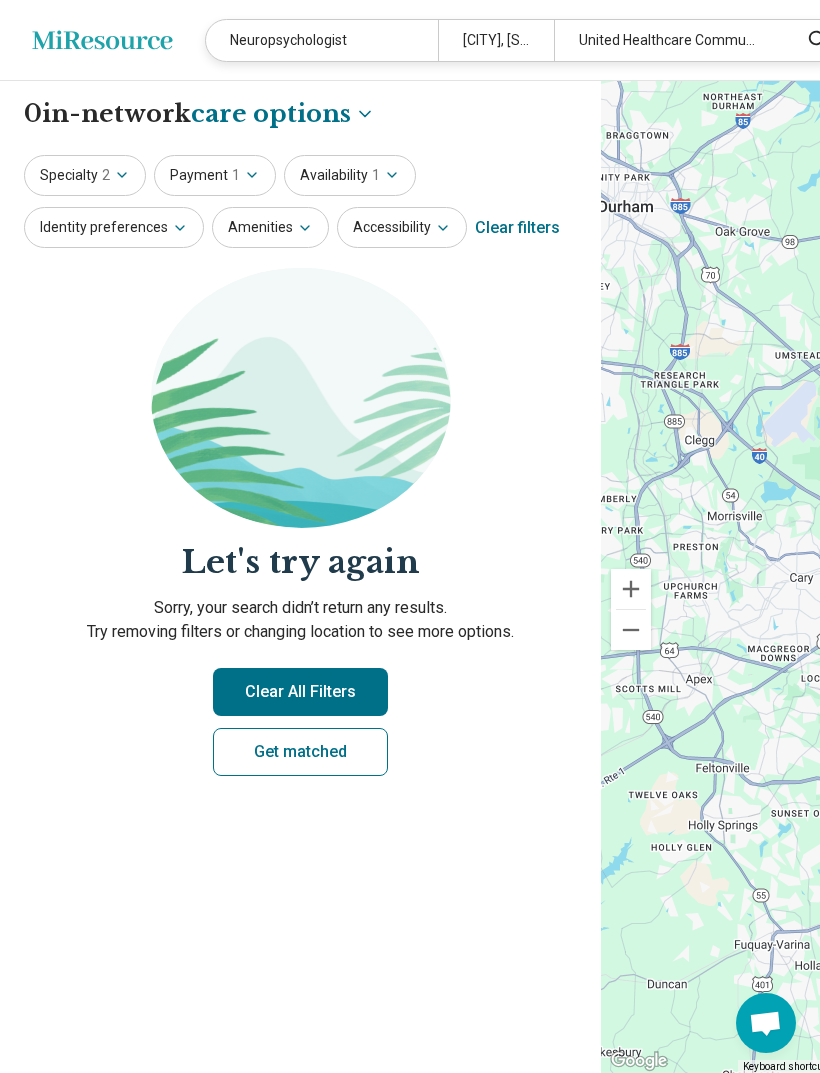 click on "[CITY], [STATE]" at bounding box center [496, 40] 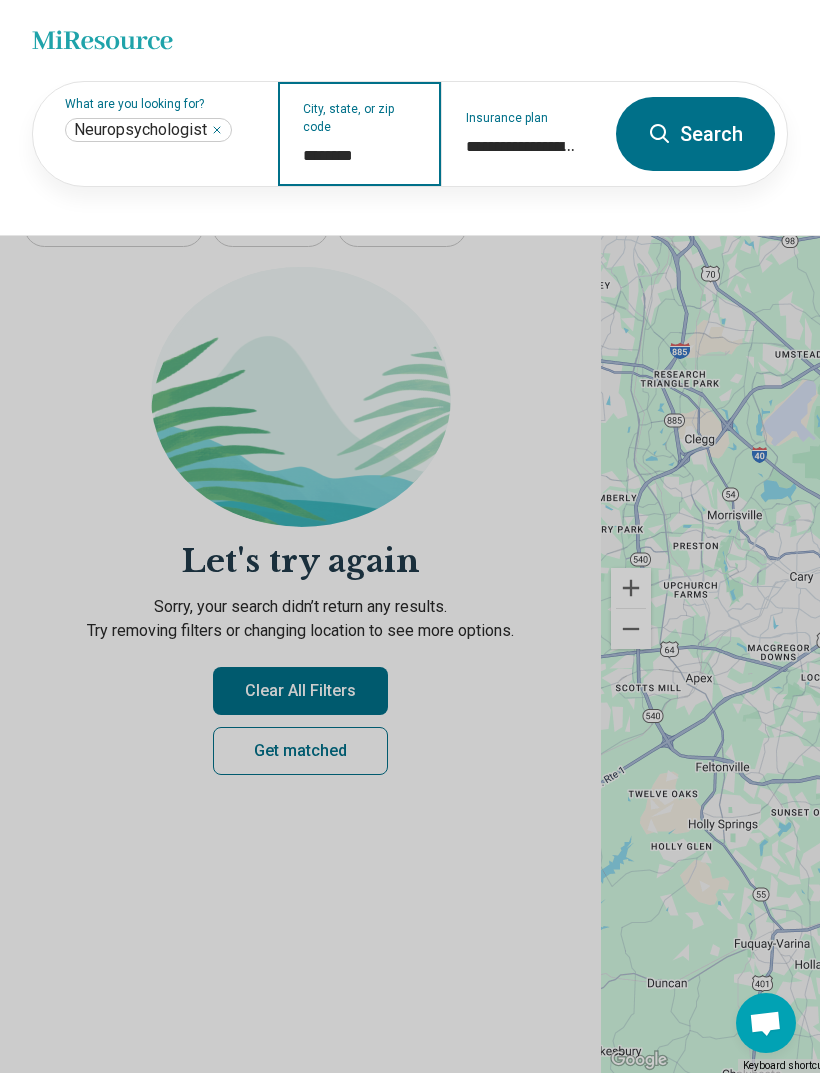 click on "********" at bounding box center (360, 156) 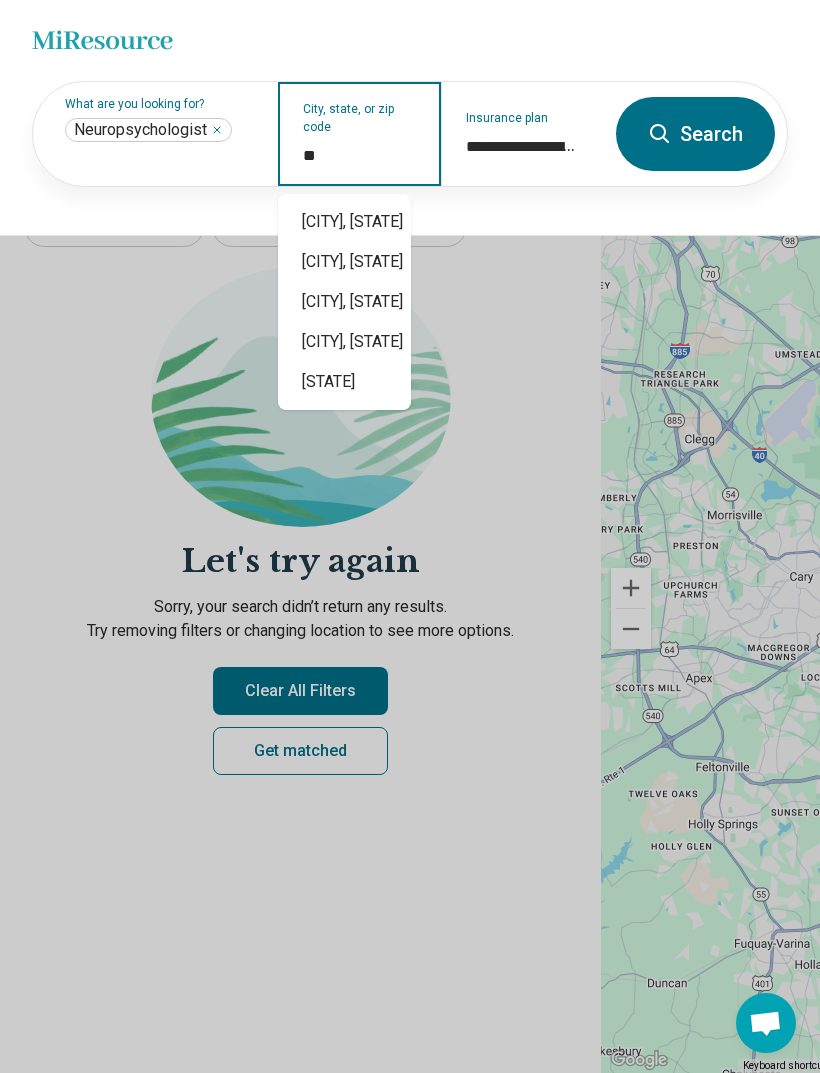 type on "*" 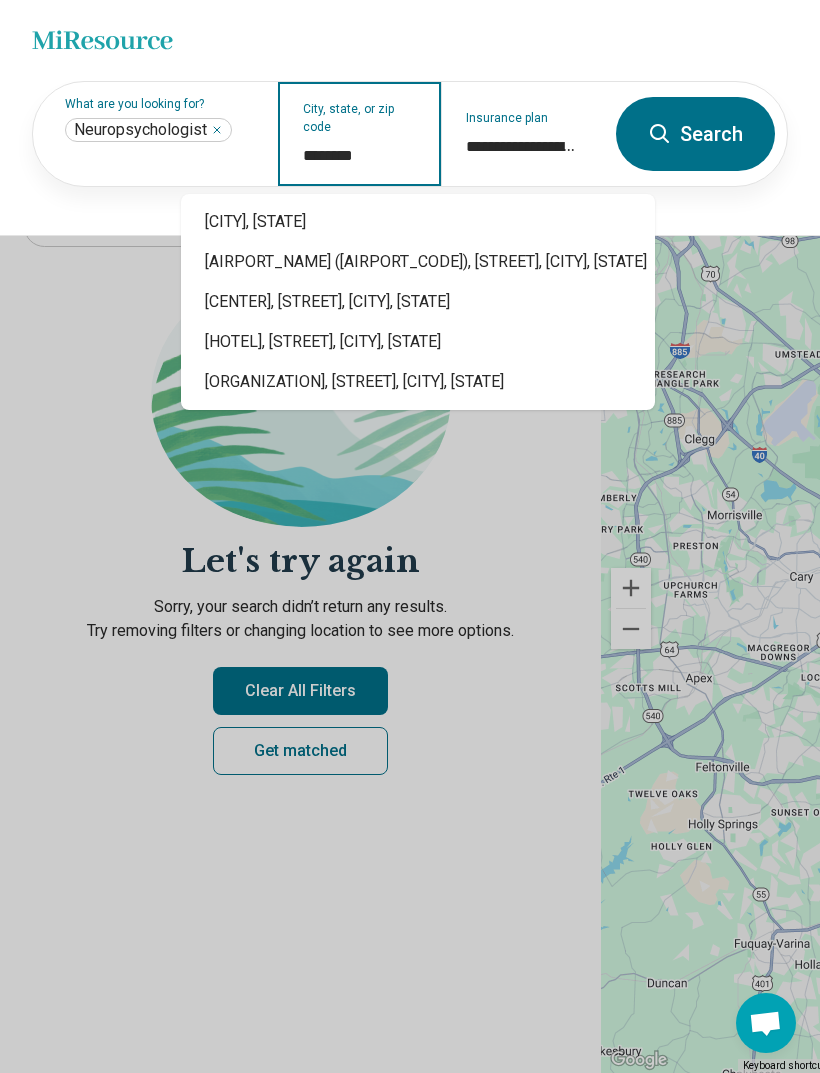 type on "**********" 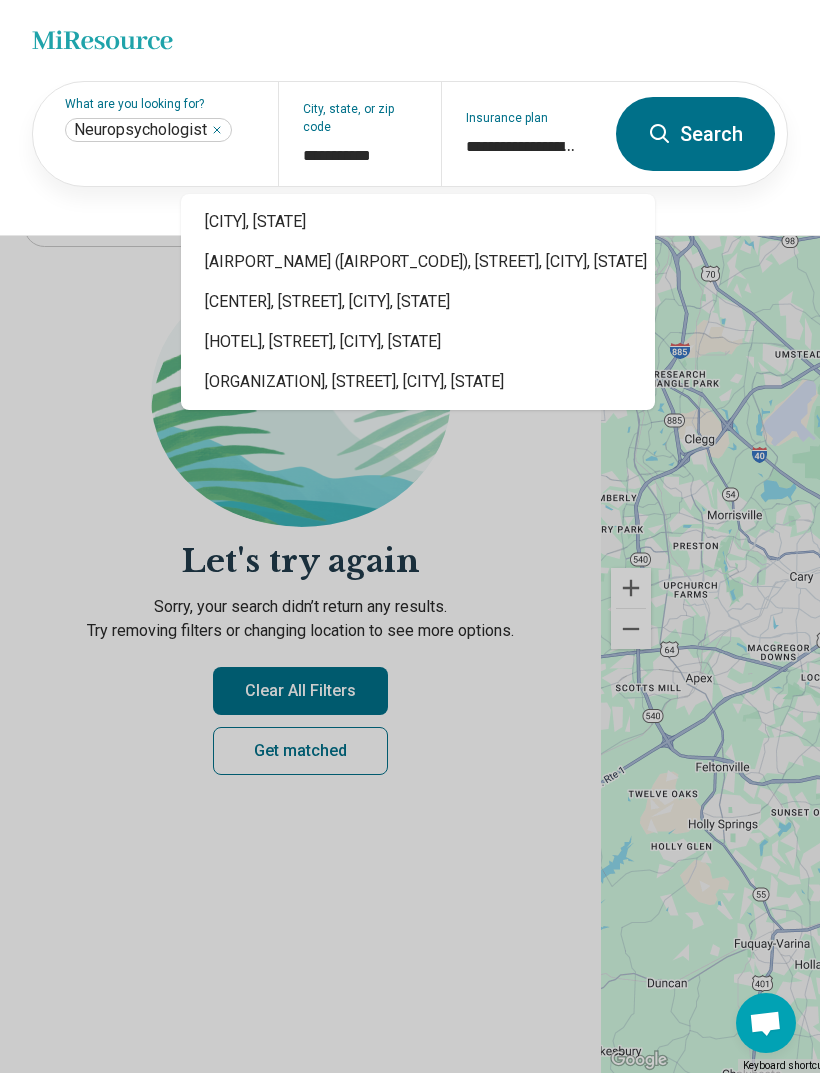 click on "**********" at bounding box center (410, 158) 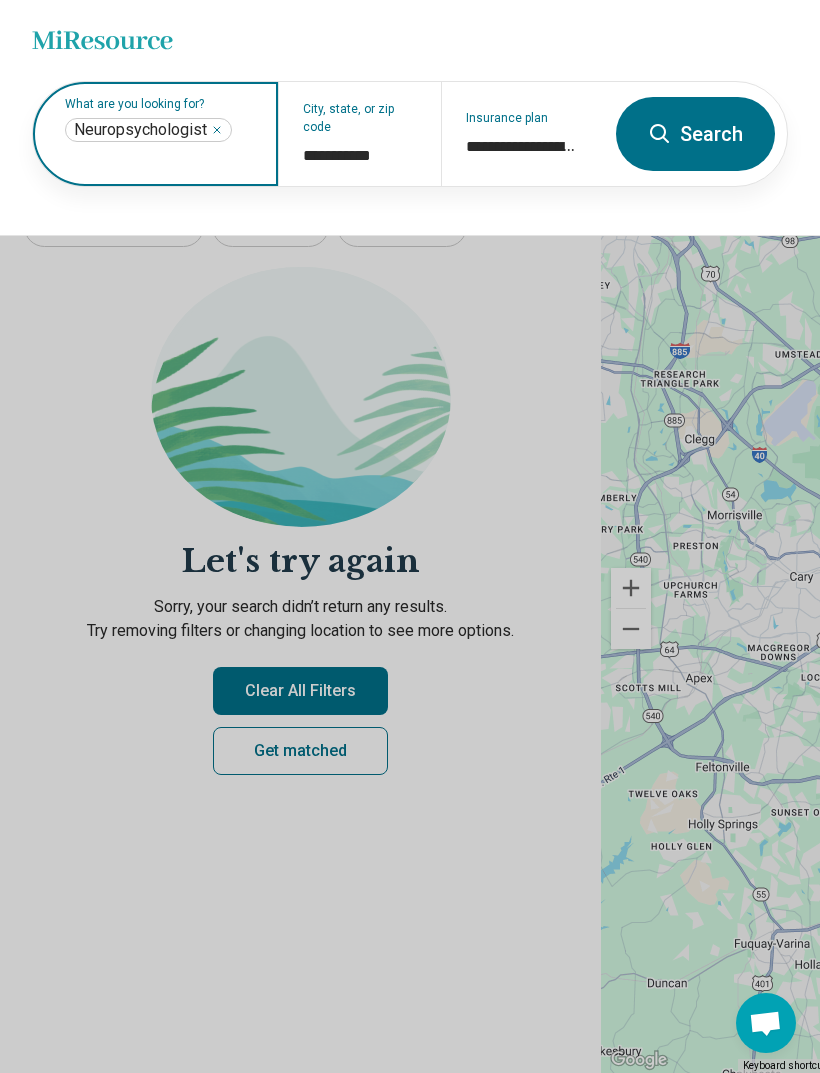 click 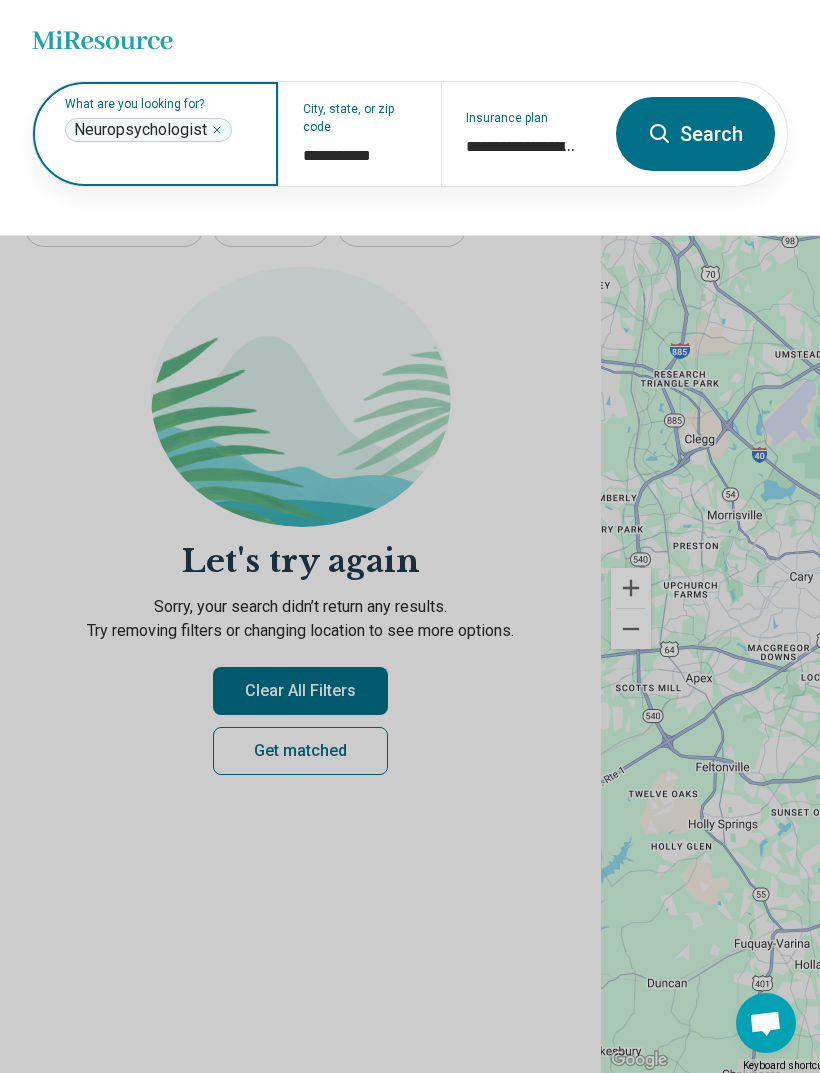 click 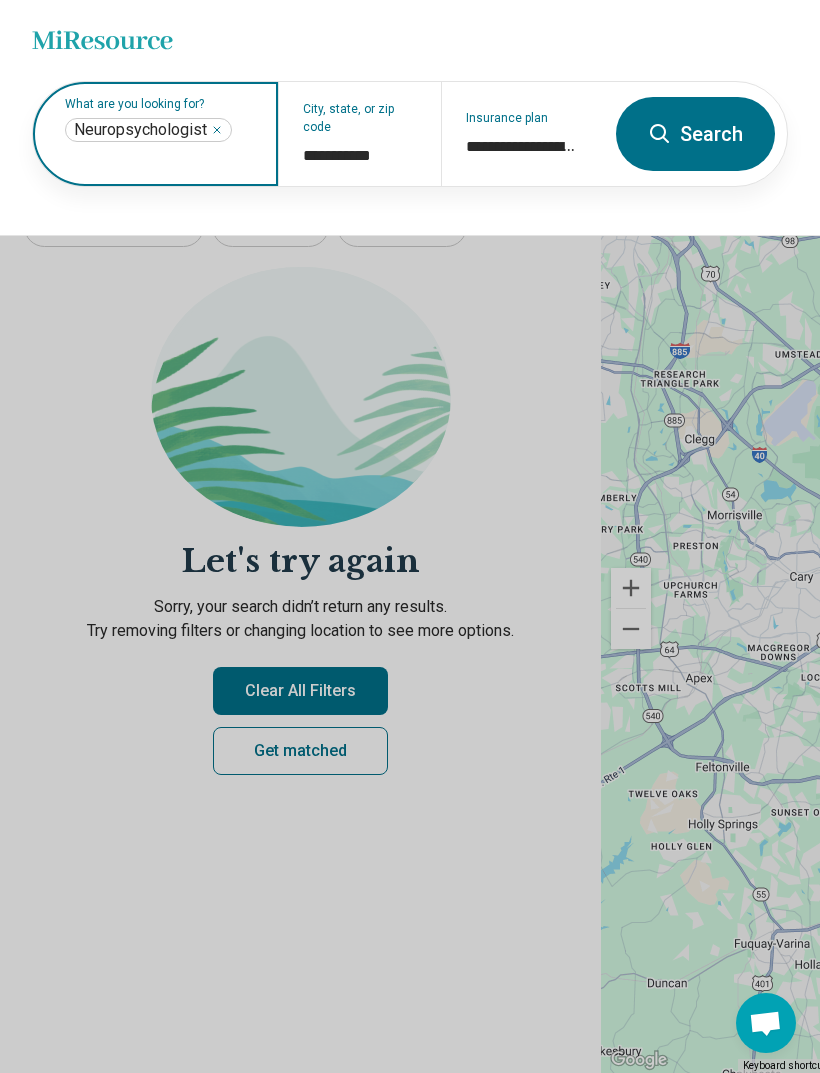 click on "Neuropsychologist ****" at bounding box center [148, 130] 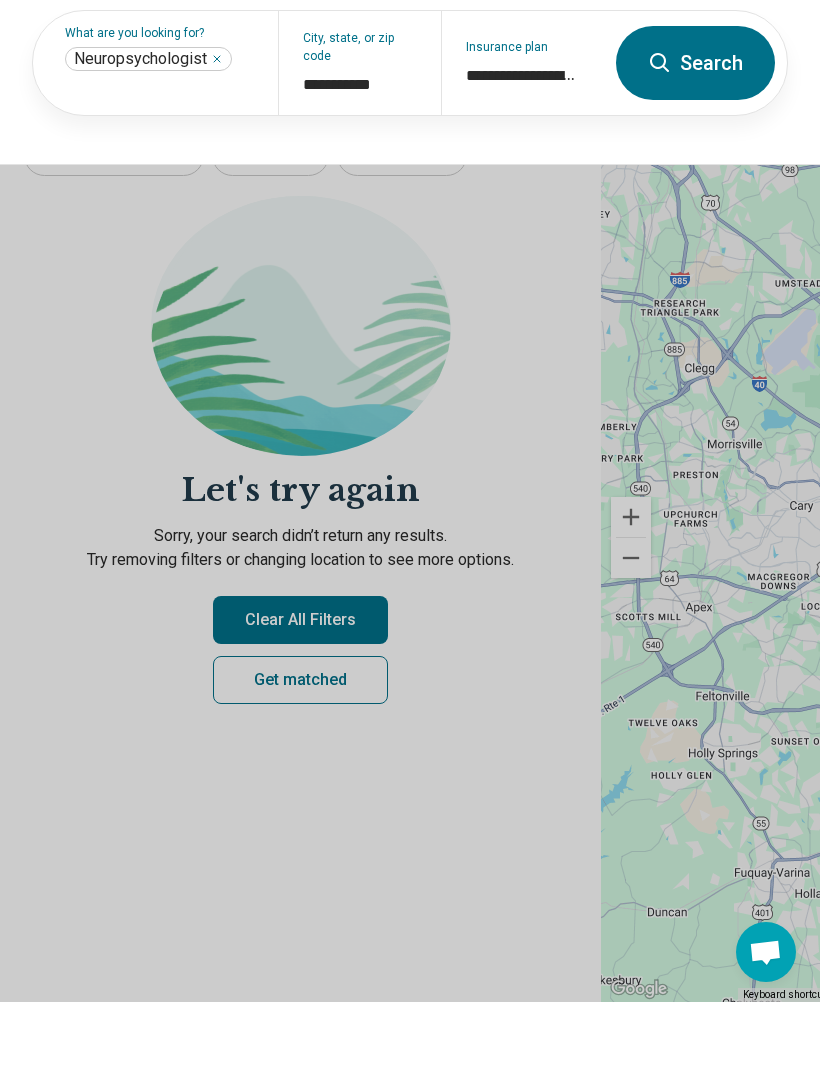 click at bounding box center (410, 536) 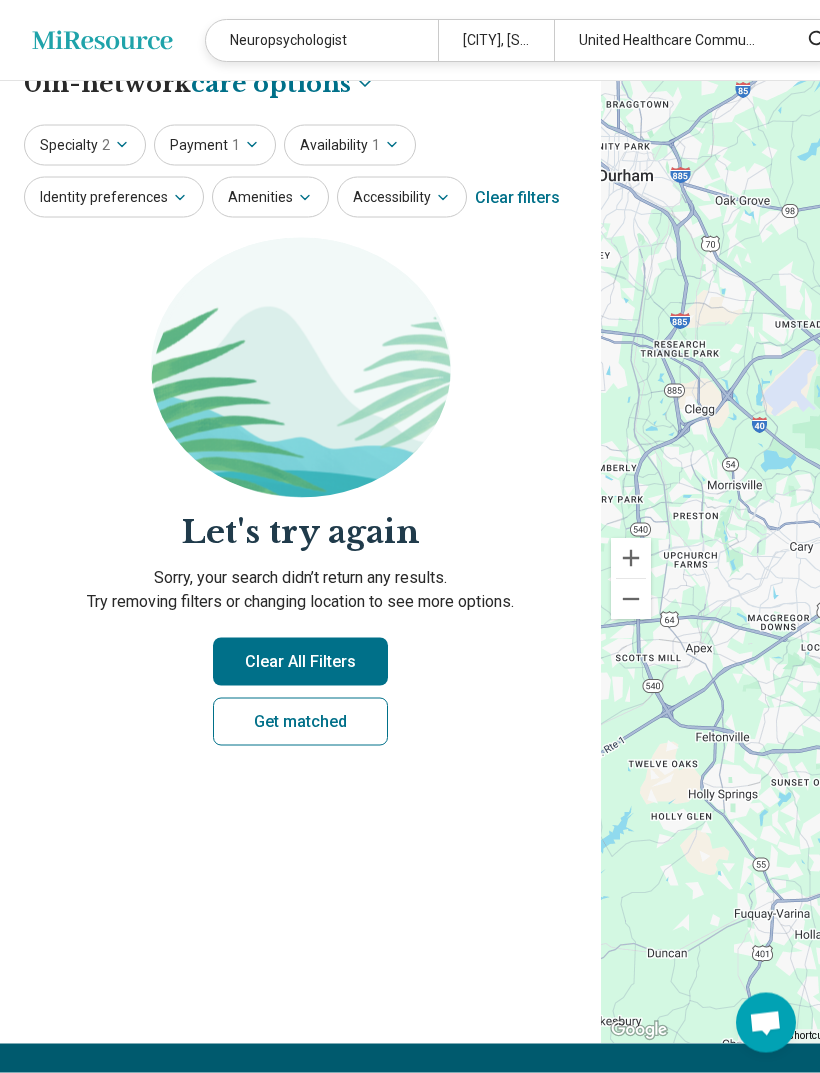 scroll, scrollTop: 0, scrollLeft: 0, axis: both 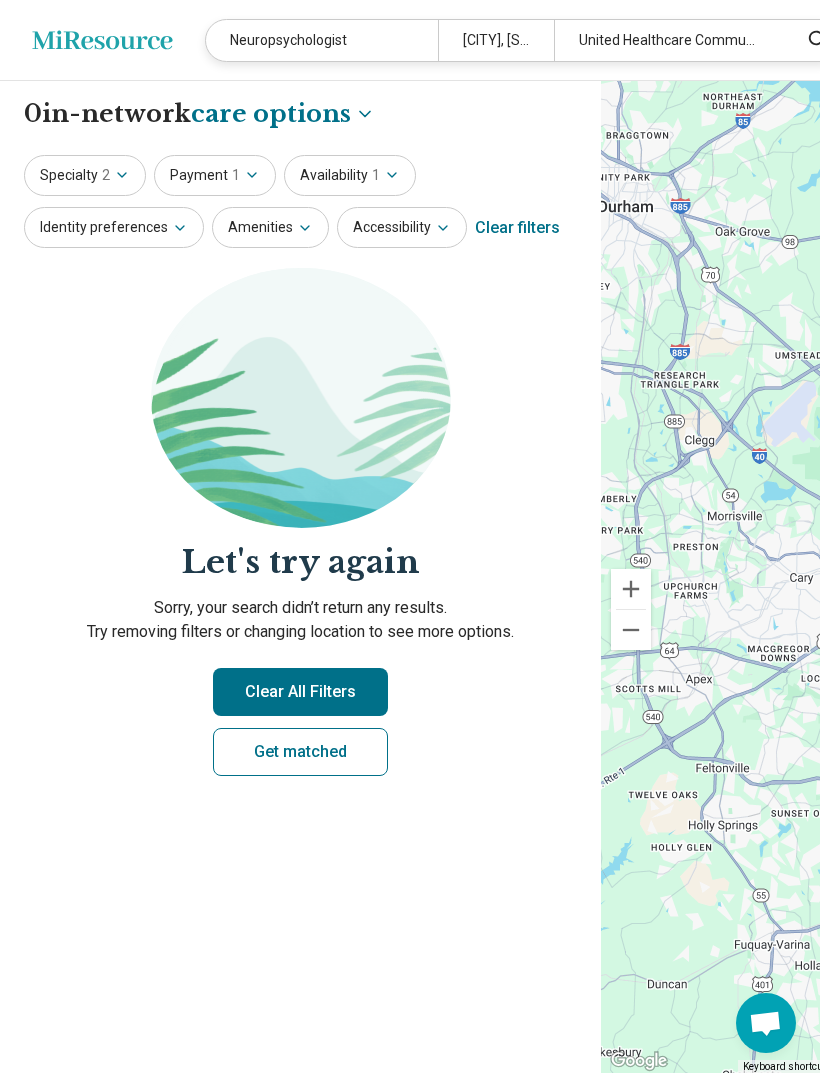 click on "Clear All Filters" at bounding box center (300, 692) 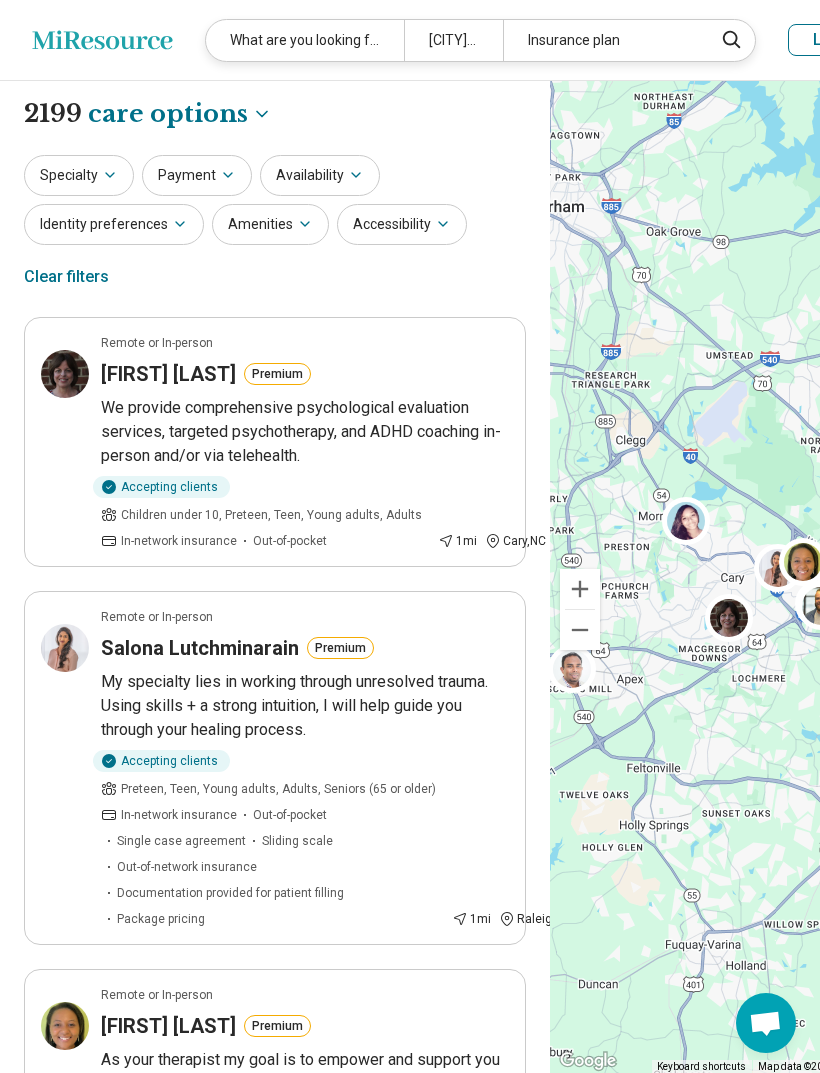 click on "Insurance plan" at bounding box center [602, 40] 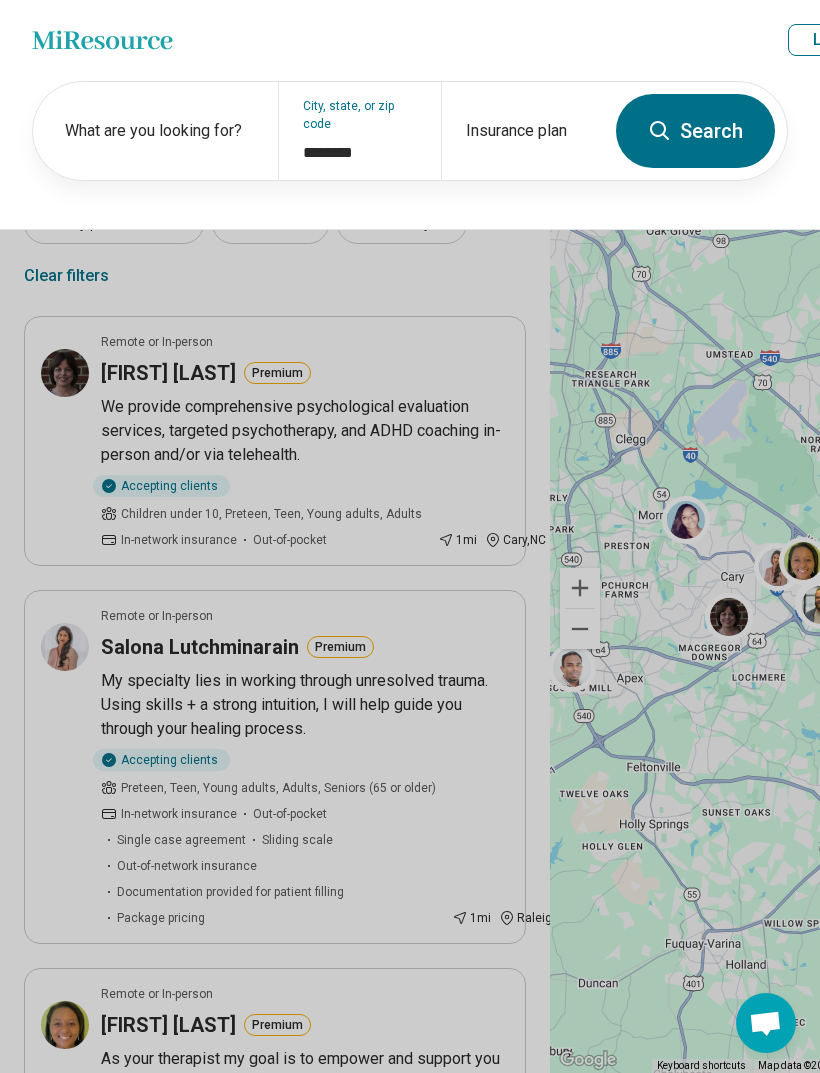 click on "Insurance plan" at bounding box center [522, 131] 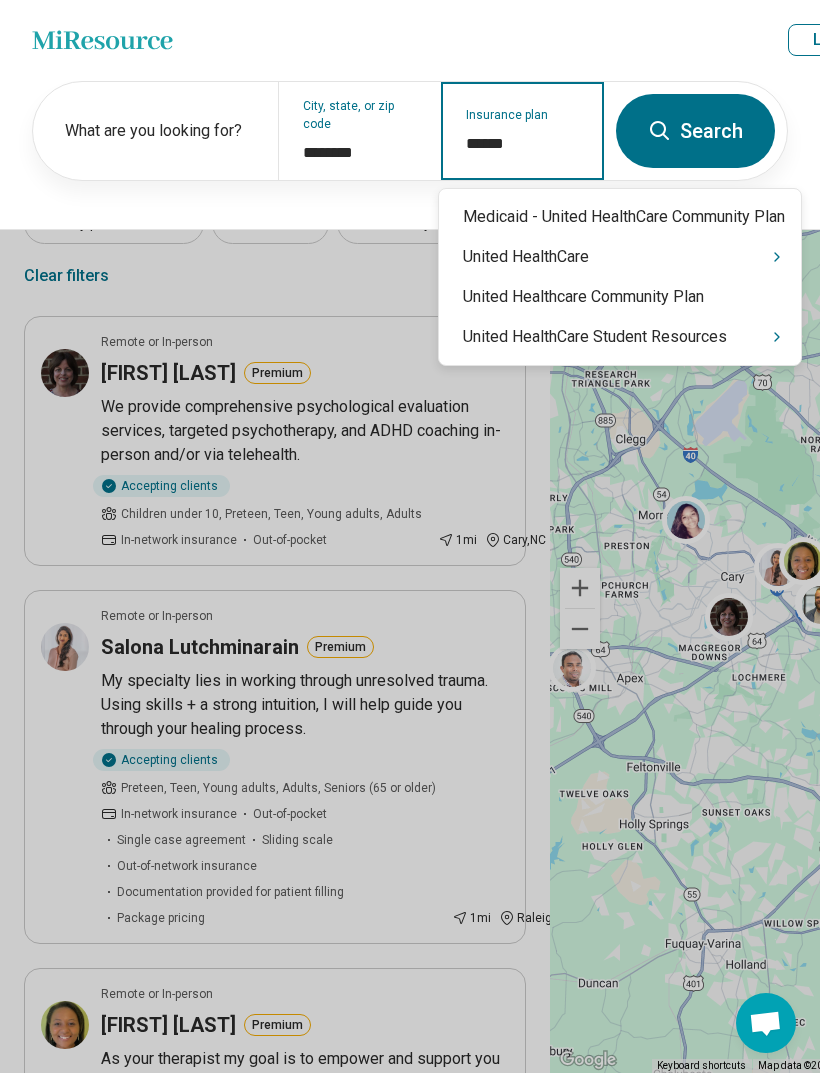 type on "**********" 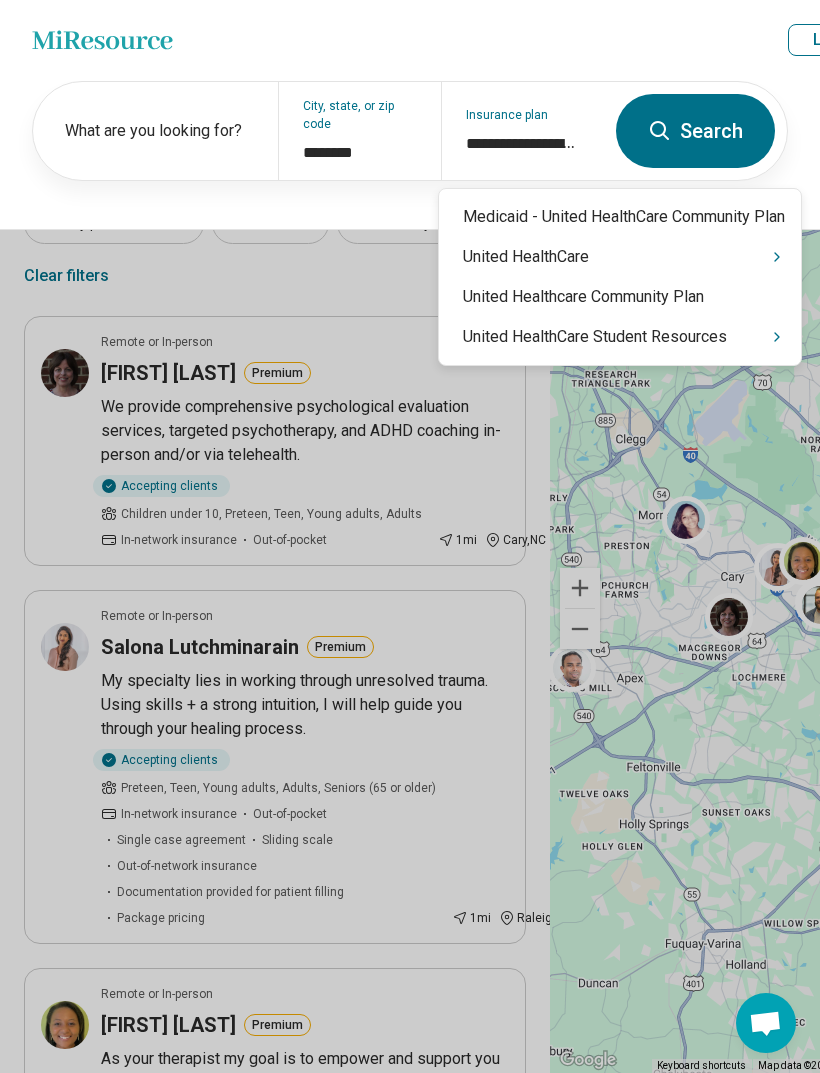click at bounding box center (410, 536) 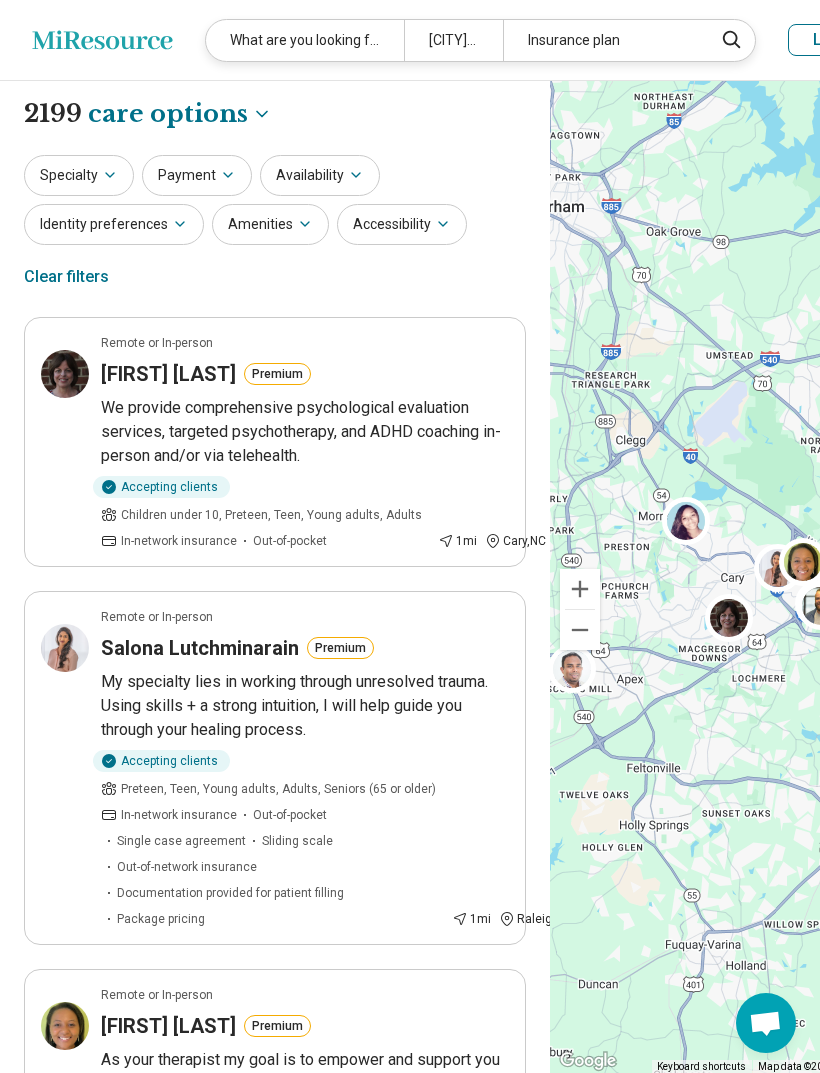 click 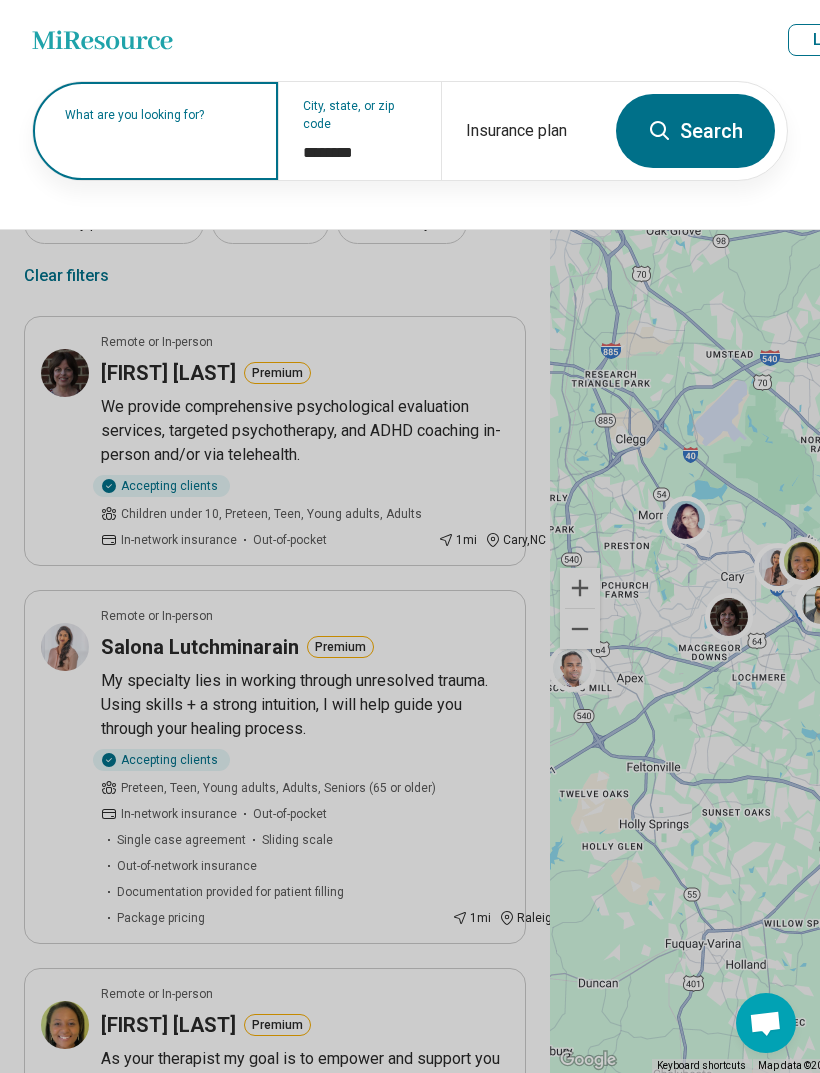 click at bounding box center (159, 141) 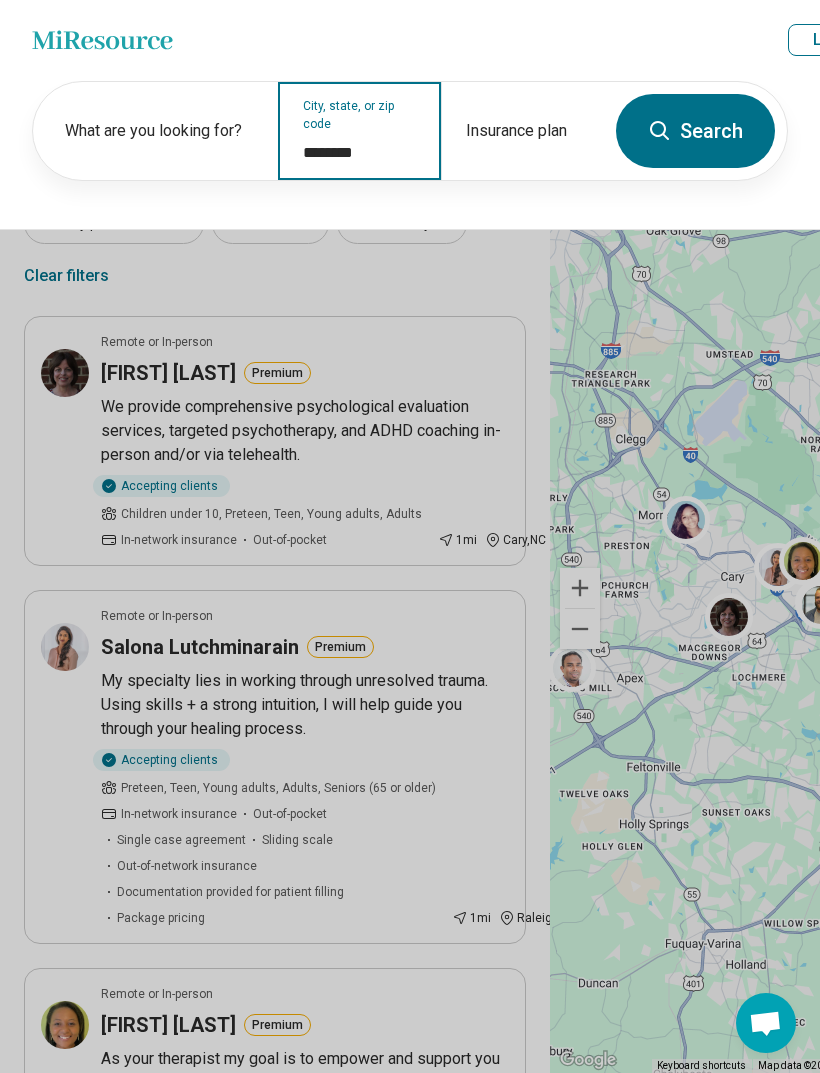 click on "********" at bounding box center (360, 153) 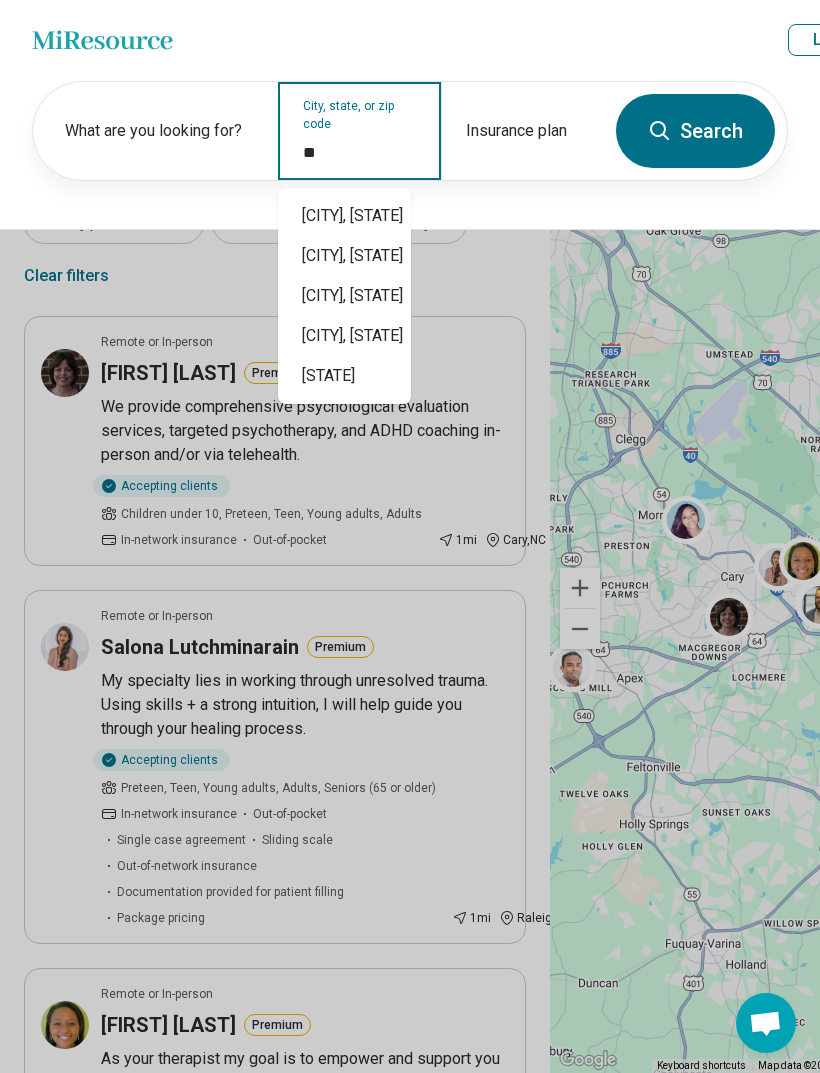 type on "*" 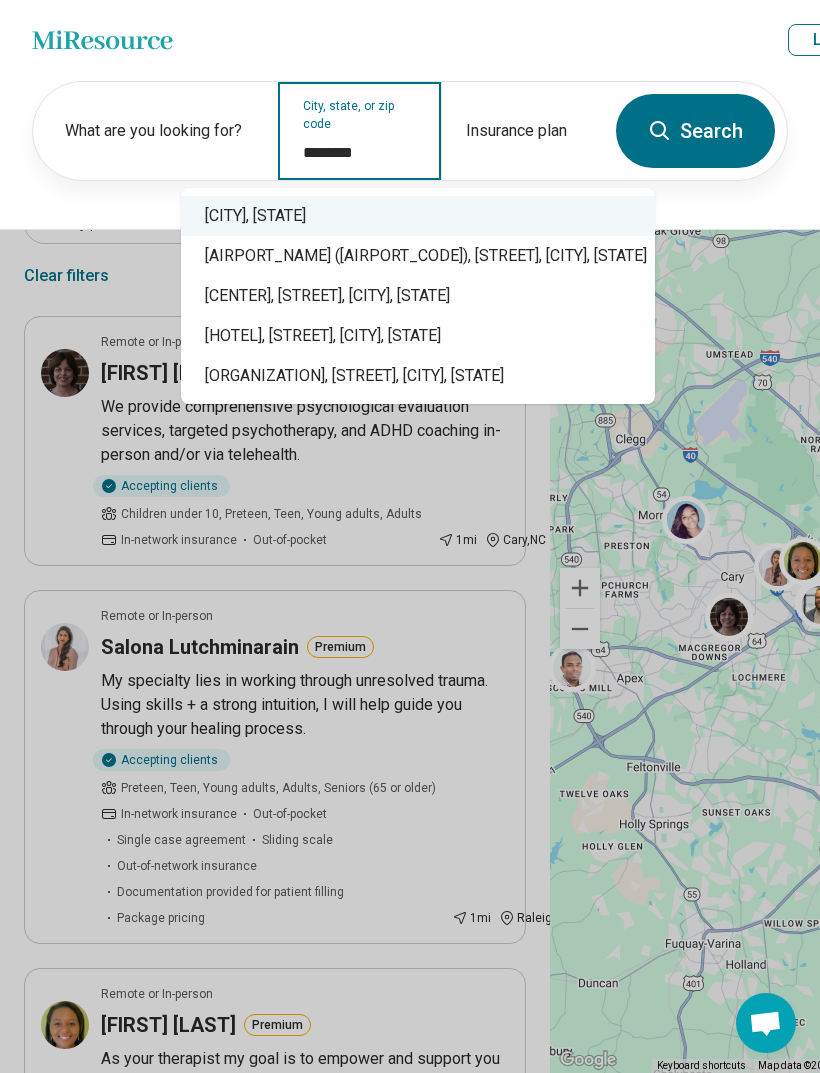 type on "**********" 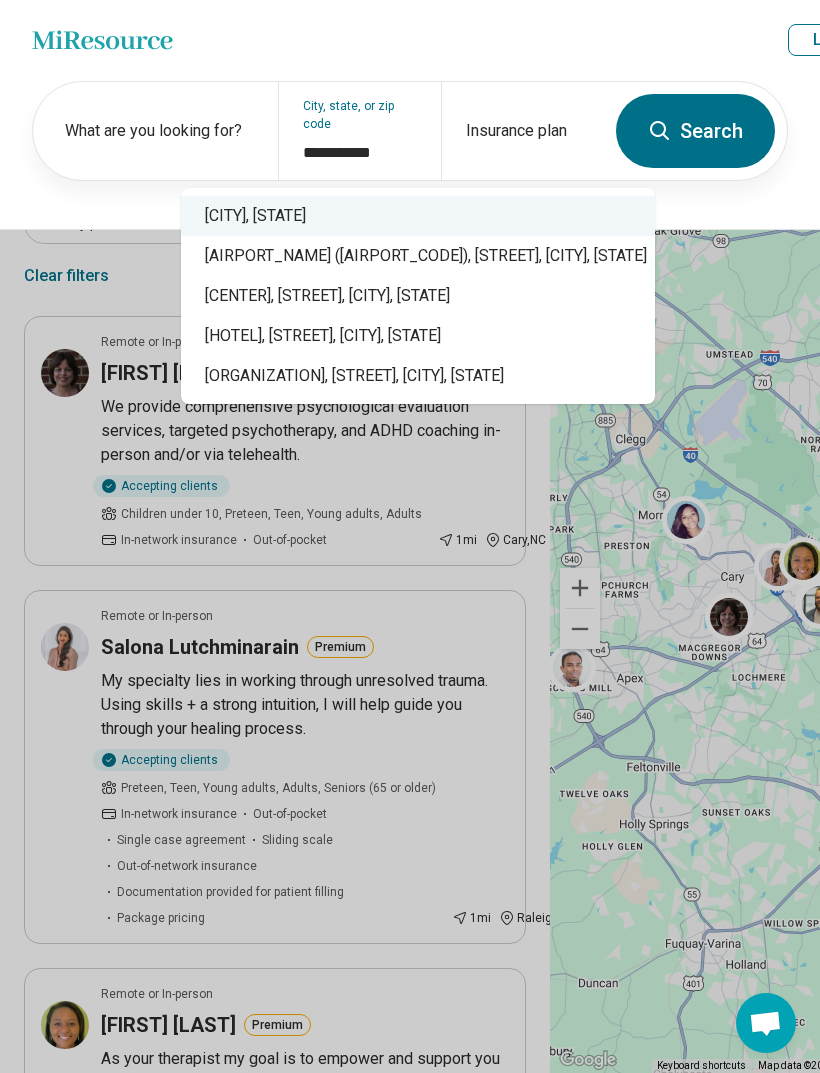 click on "**********" at bounding box center [410, 155] 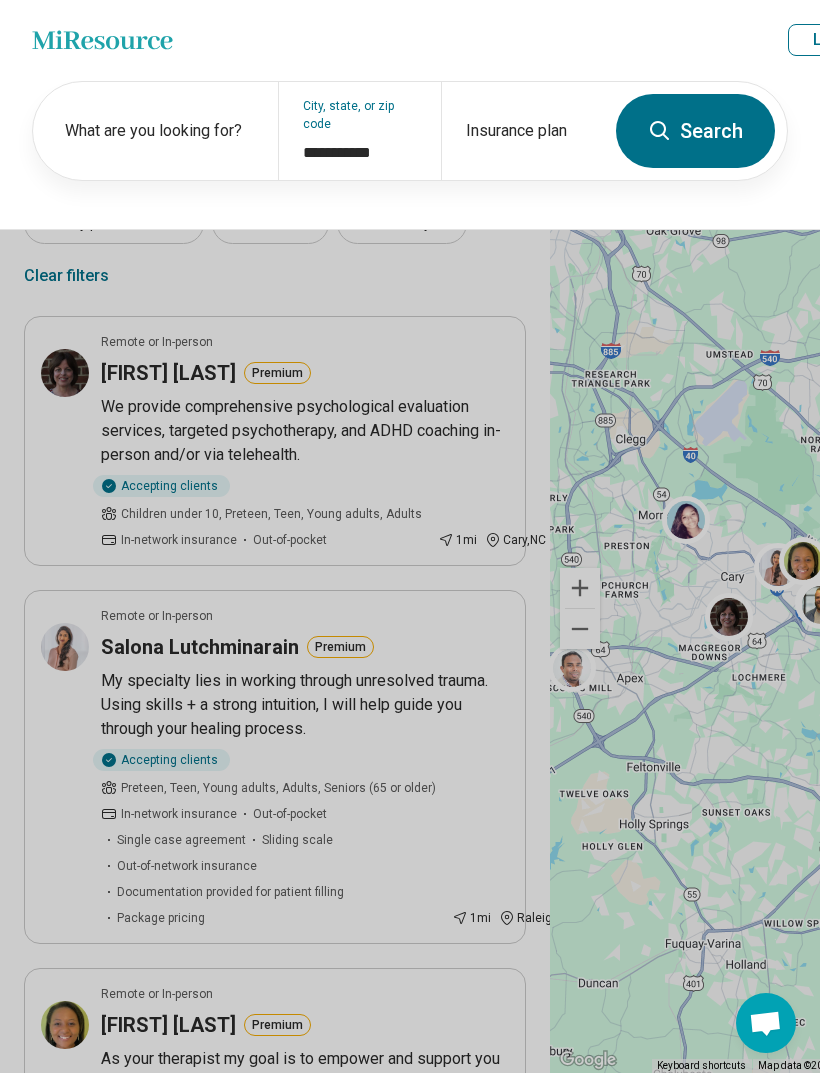 click on "What are you looking for?" at bounding box center (159, 131) 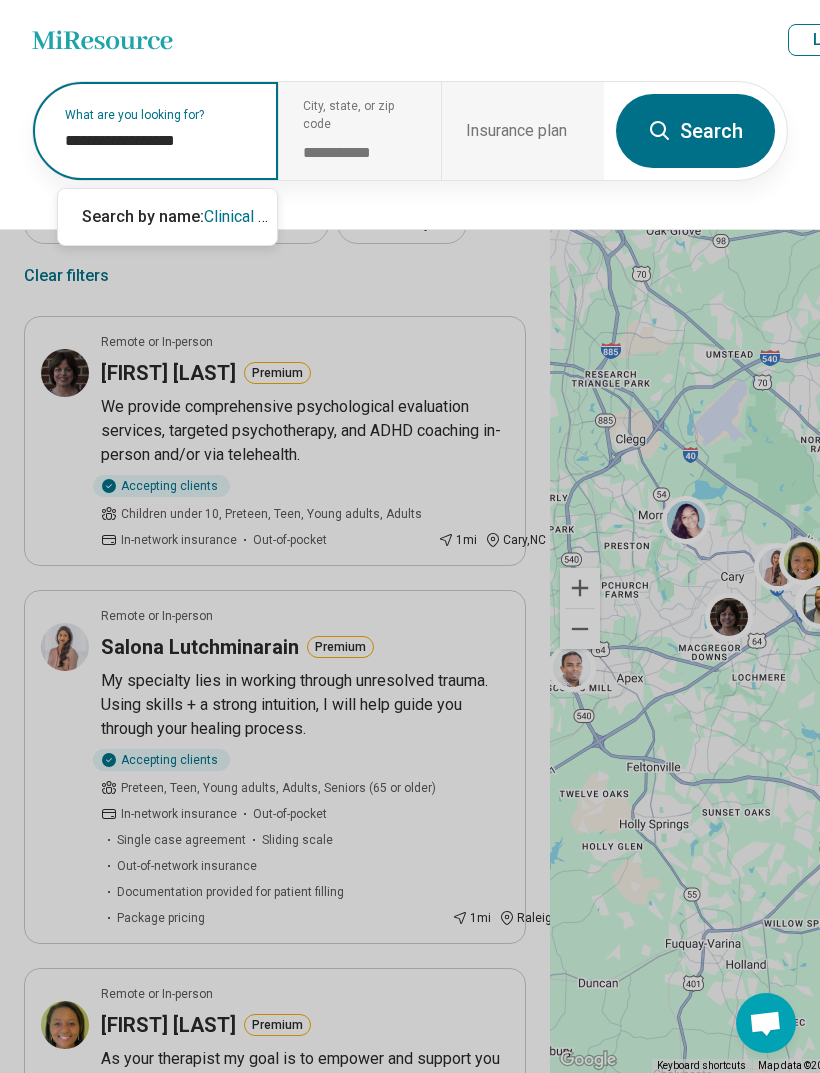 type on "**********" 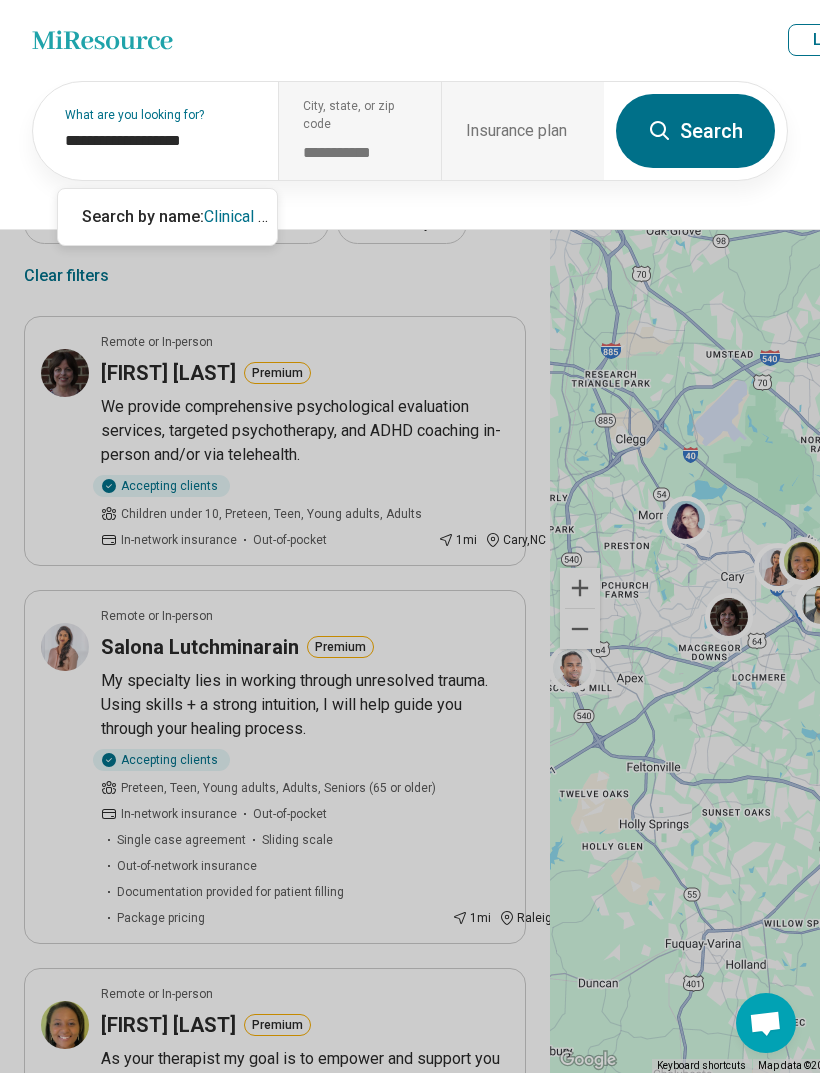 click on "Search" at bounding box center (695, 131) 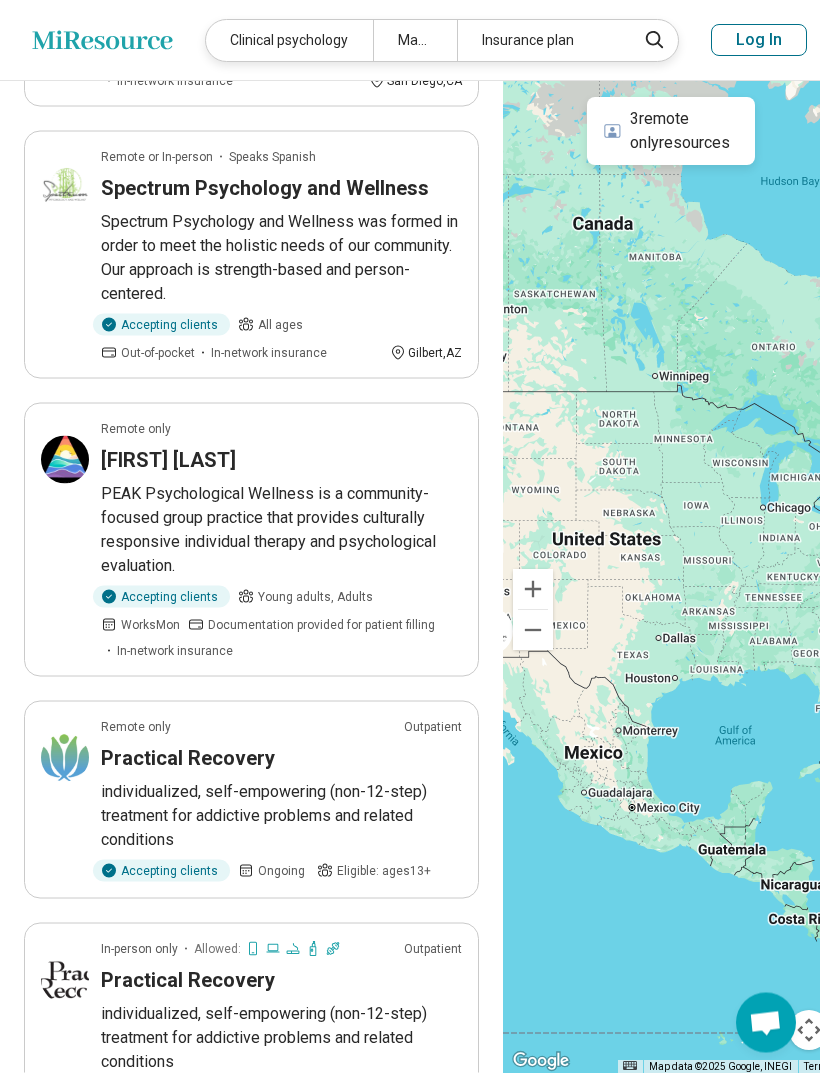 scroll, scrollTop: 1074, scrollLeft: 0, axis: vertical 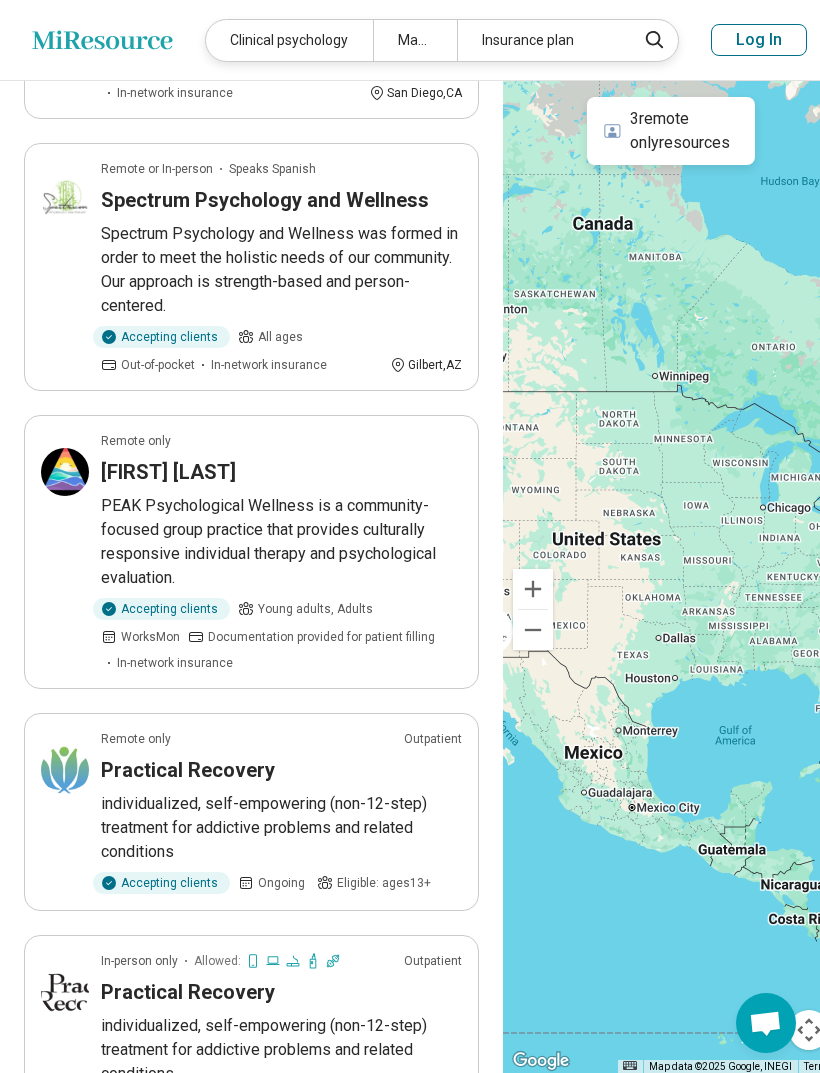 click on "Map area" at bounding box center (415, 40) 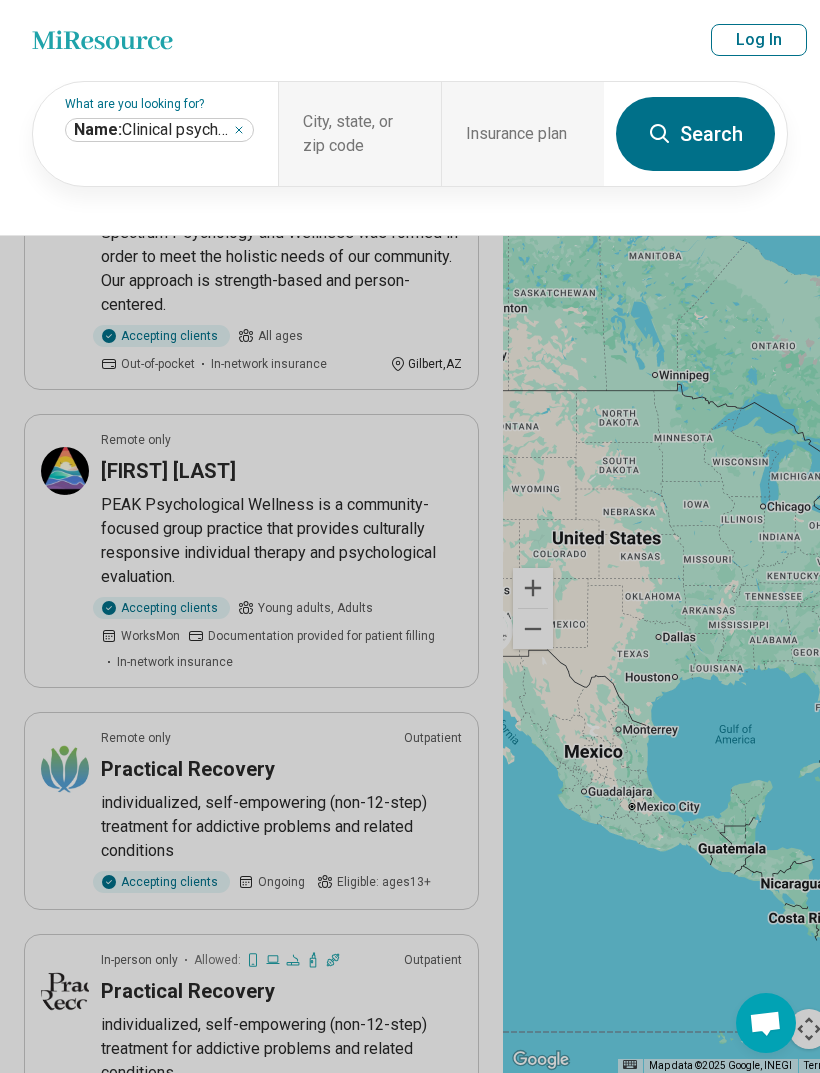 click on "City, state, or zip code" at bounding box center (359, 134) 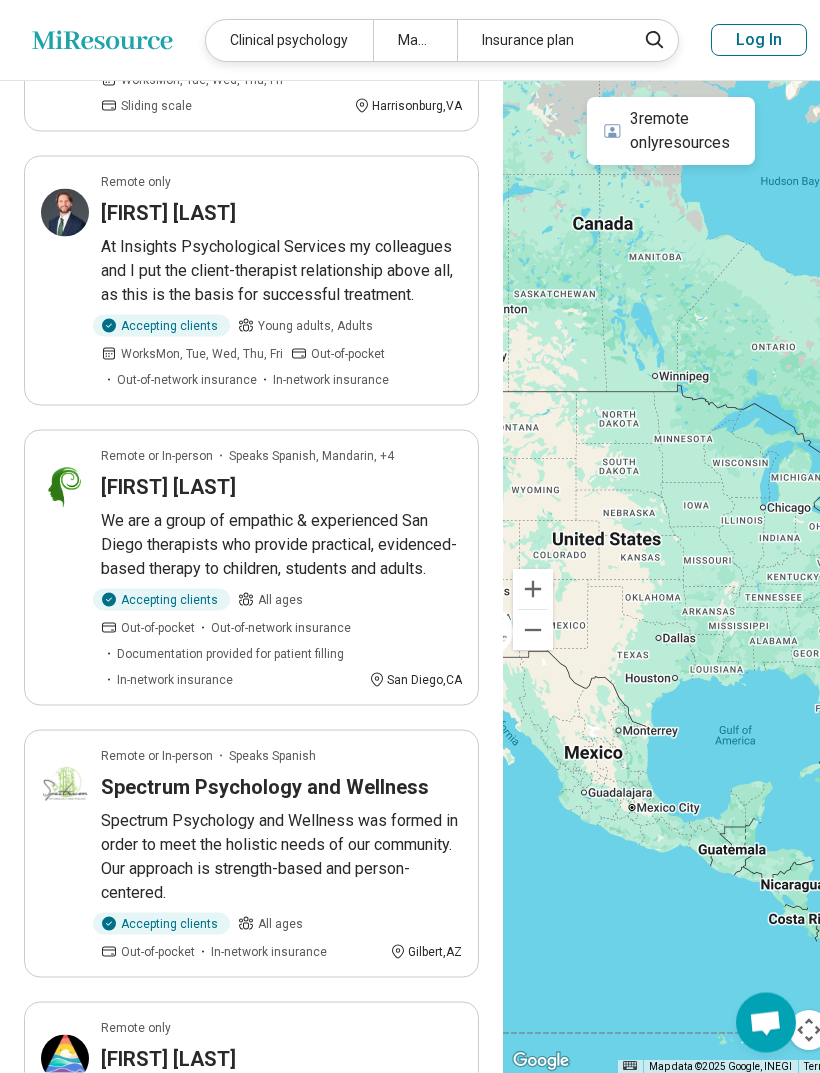 scroll, scrollTop: 472, scrollLeft: 0, axis: vertical 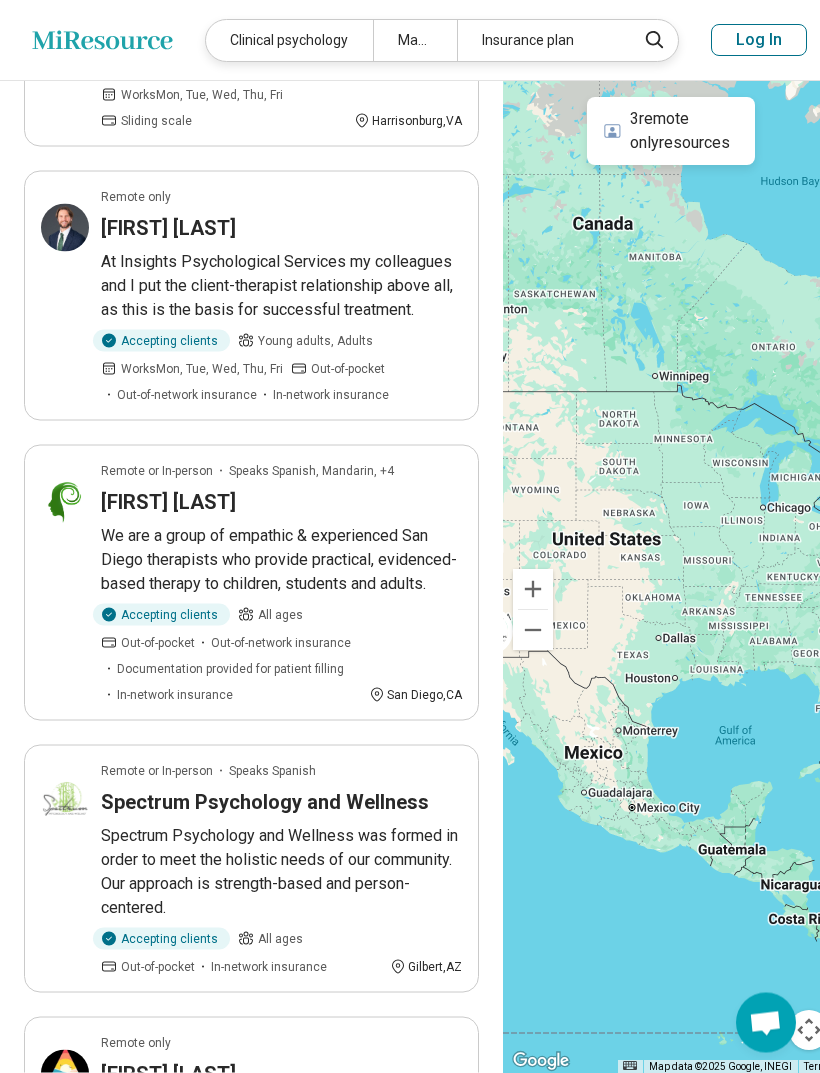 click on "3  remote only  resources" at bounding box center [671, 131] 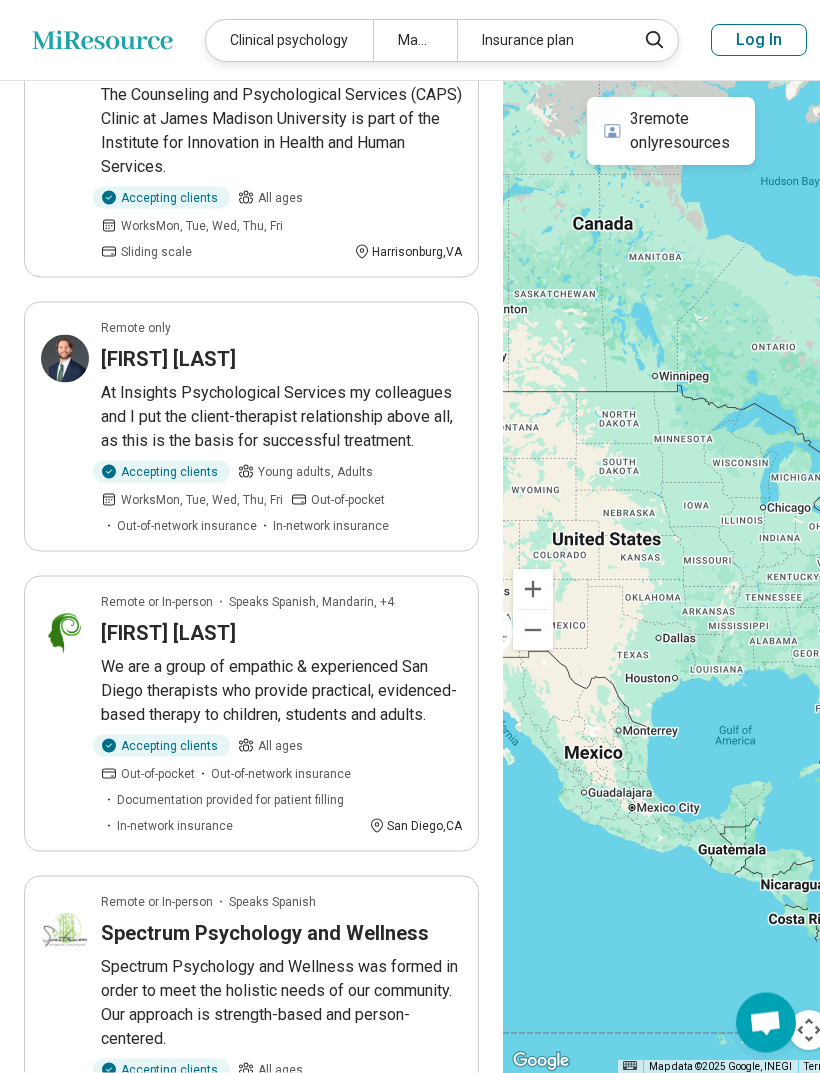 scroll, scrollTop: 0, scrollLeft: 0, axis: both 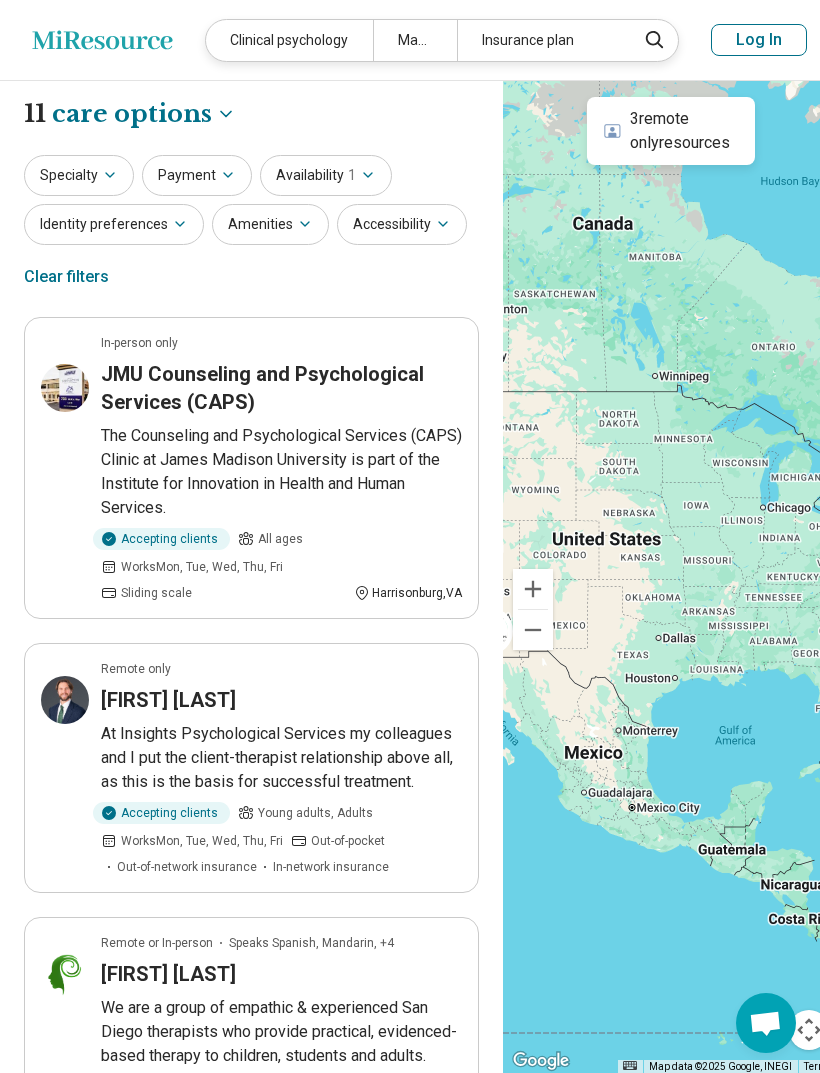 click on "Insurance plan" at bounding box center [540, 40] 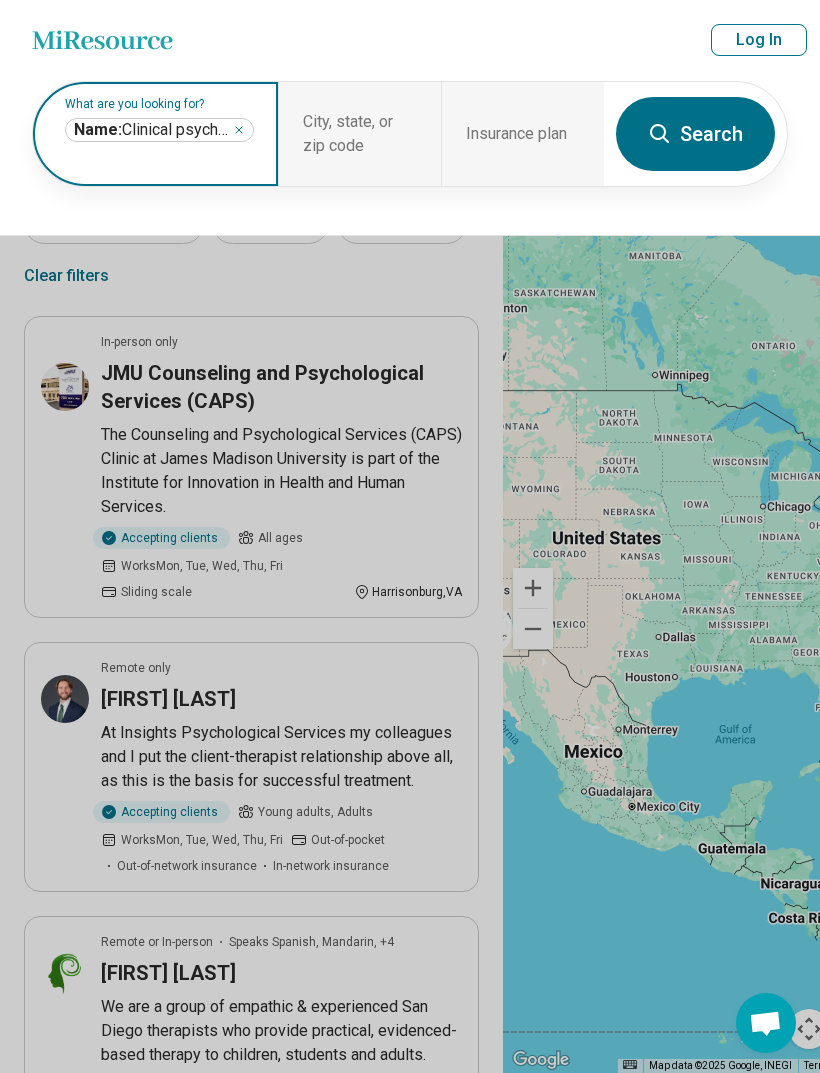 click on "**********" at bounding box center [159, 130] 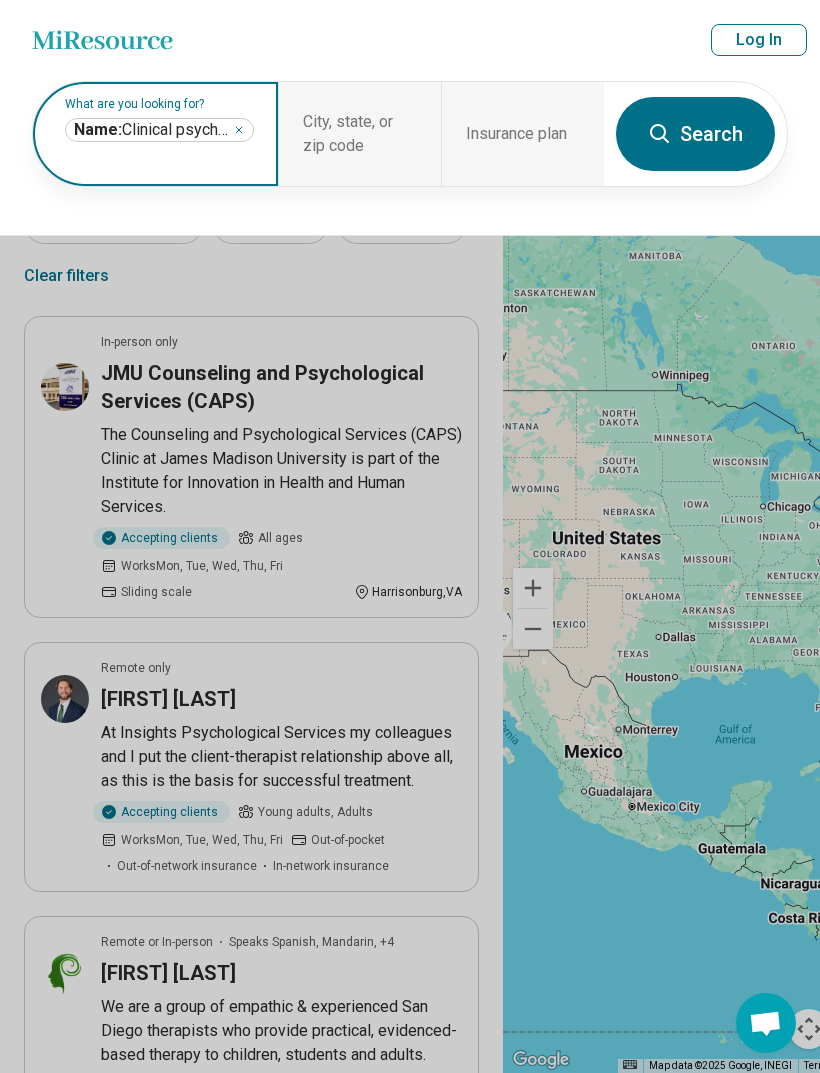 click 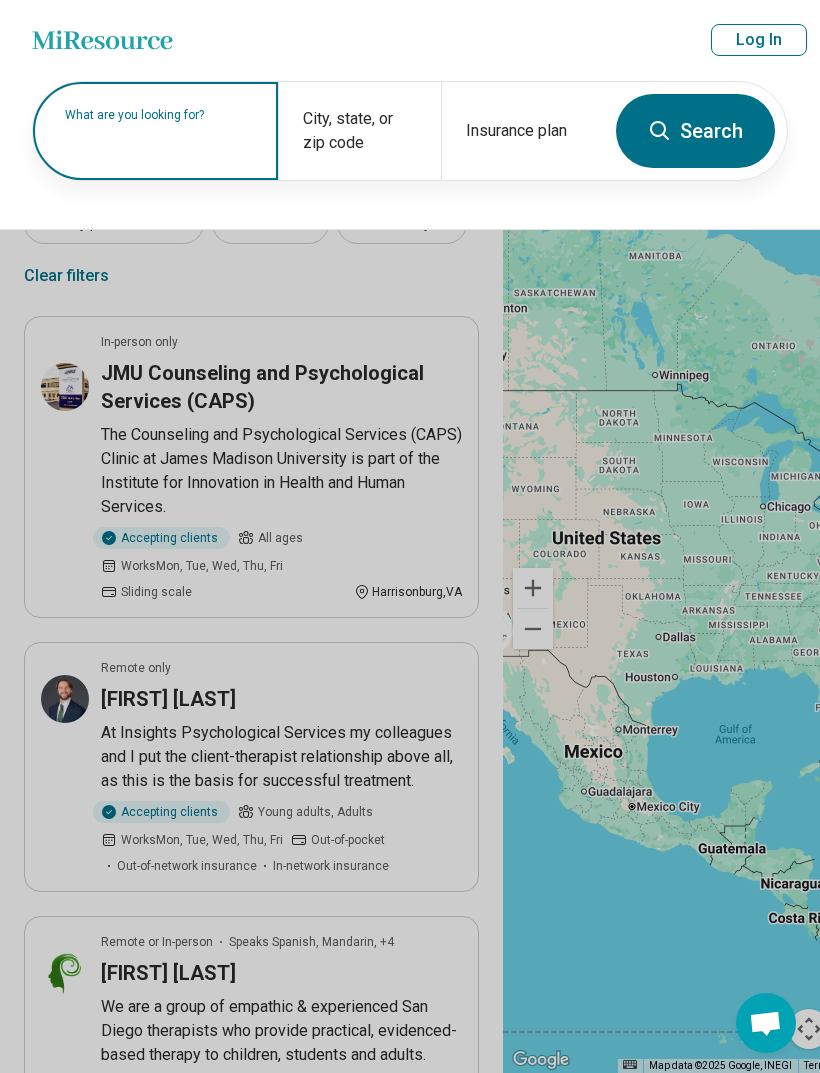 click on "Insurance plan" at bounding box center [522, 131] 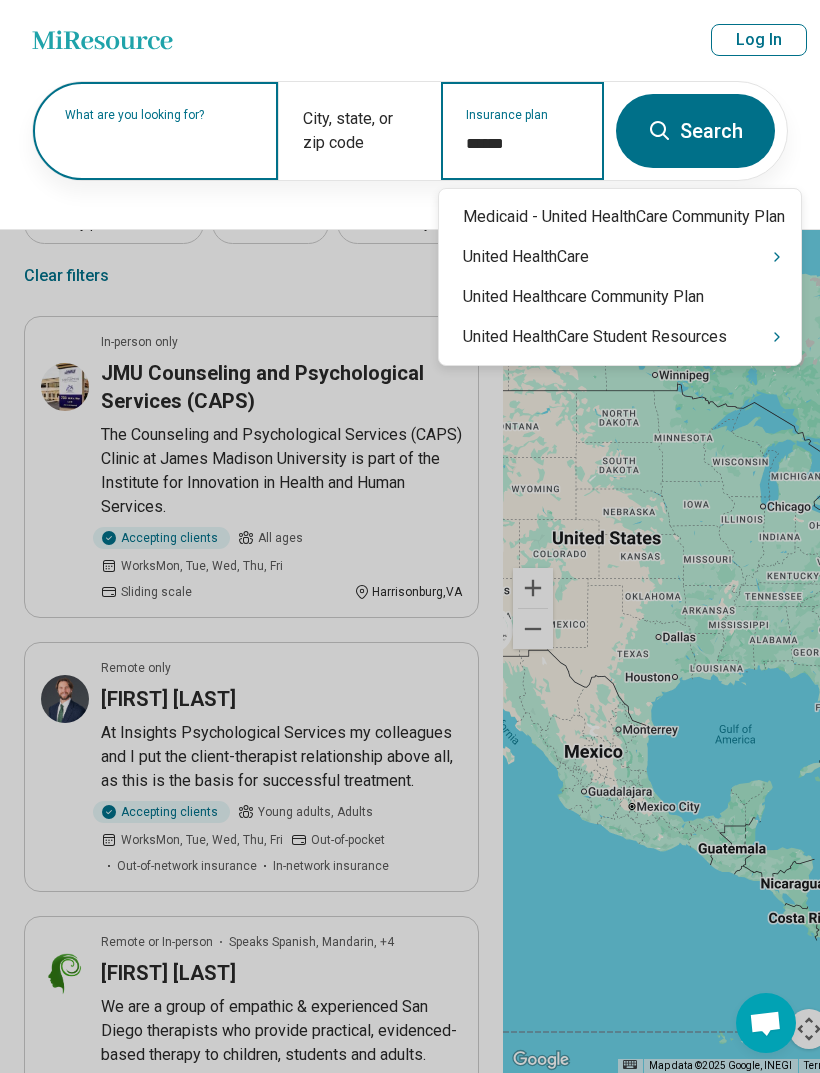 type on "**********" 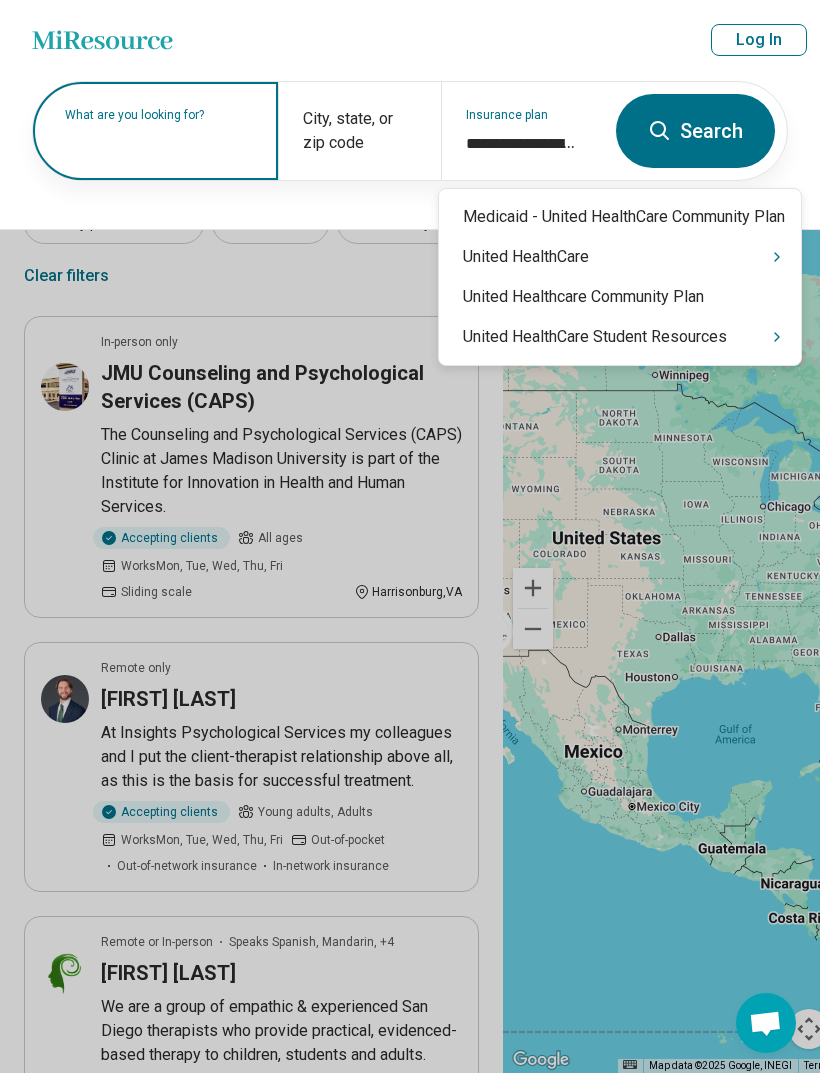 click at bounding box center (410, 536) 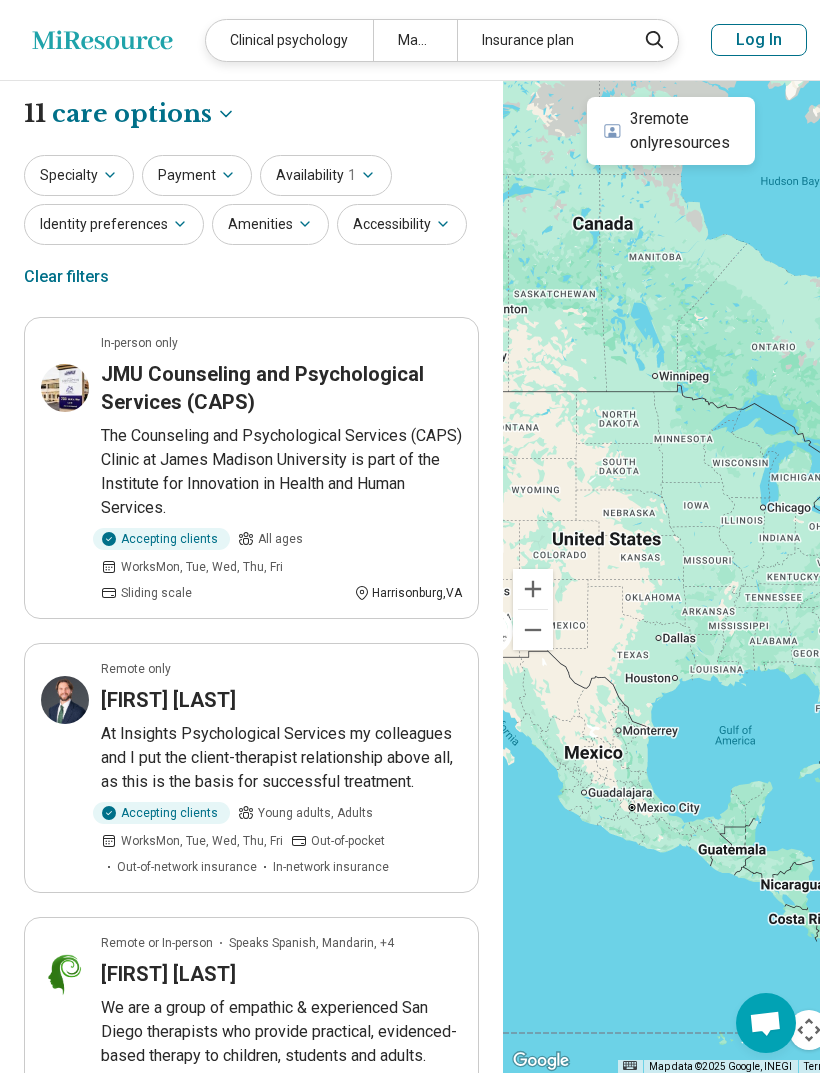 click on "Map area" at bounding box center (415, 40) 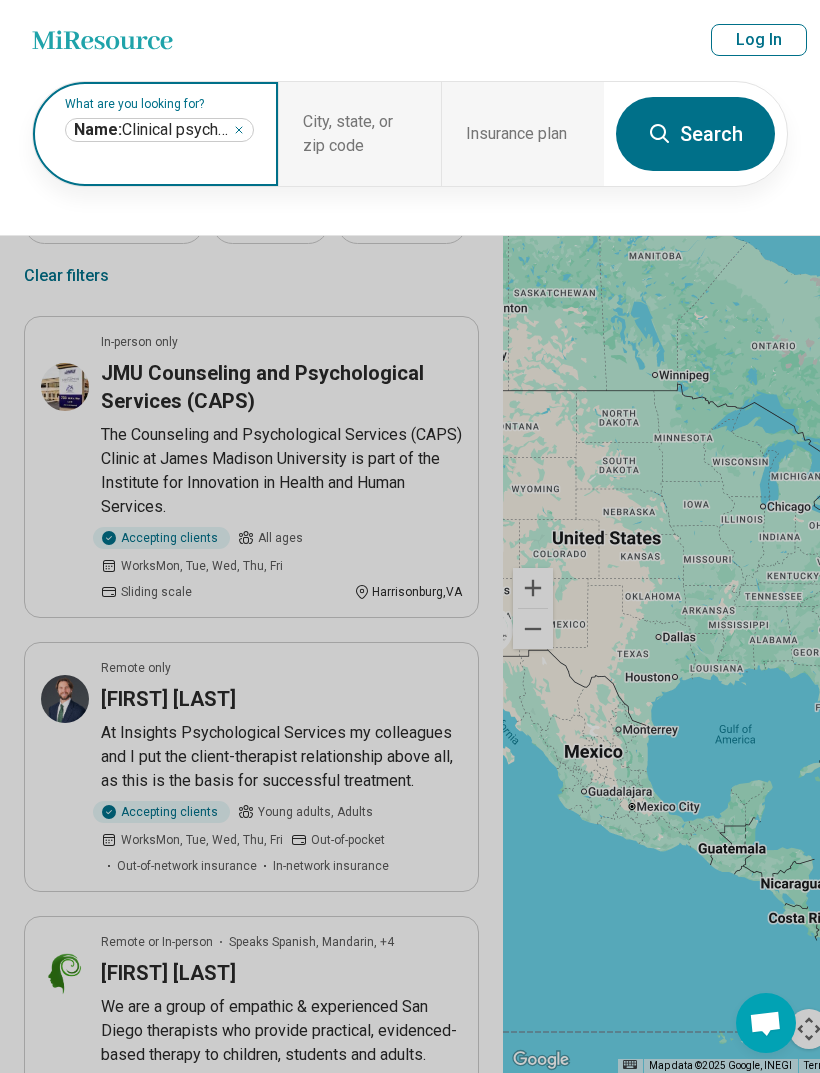 click 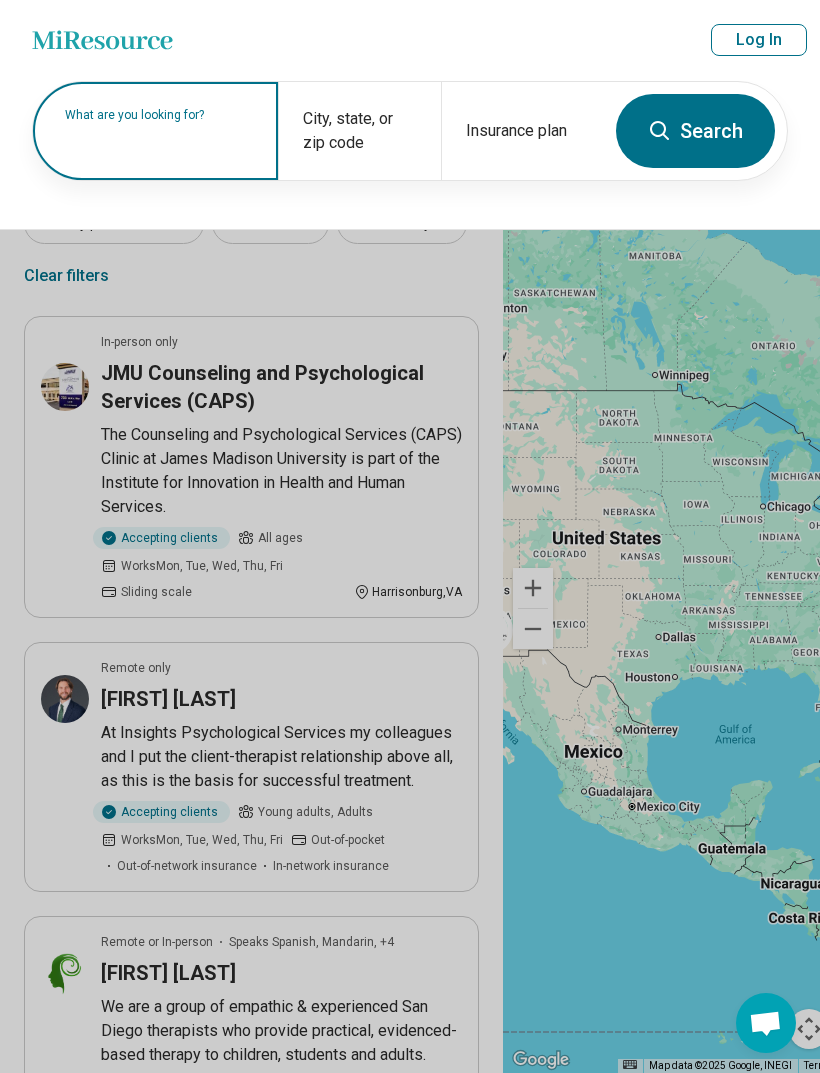 click at bounding box center (410, 536) 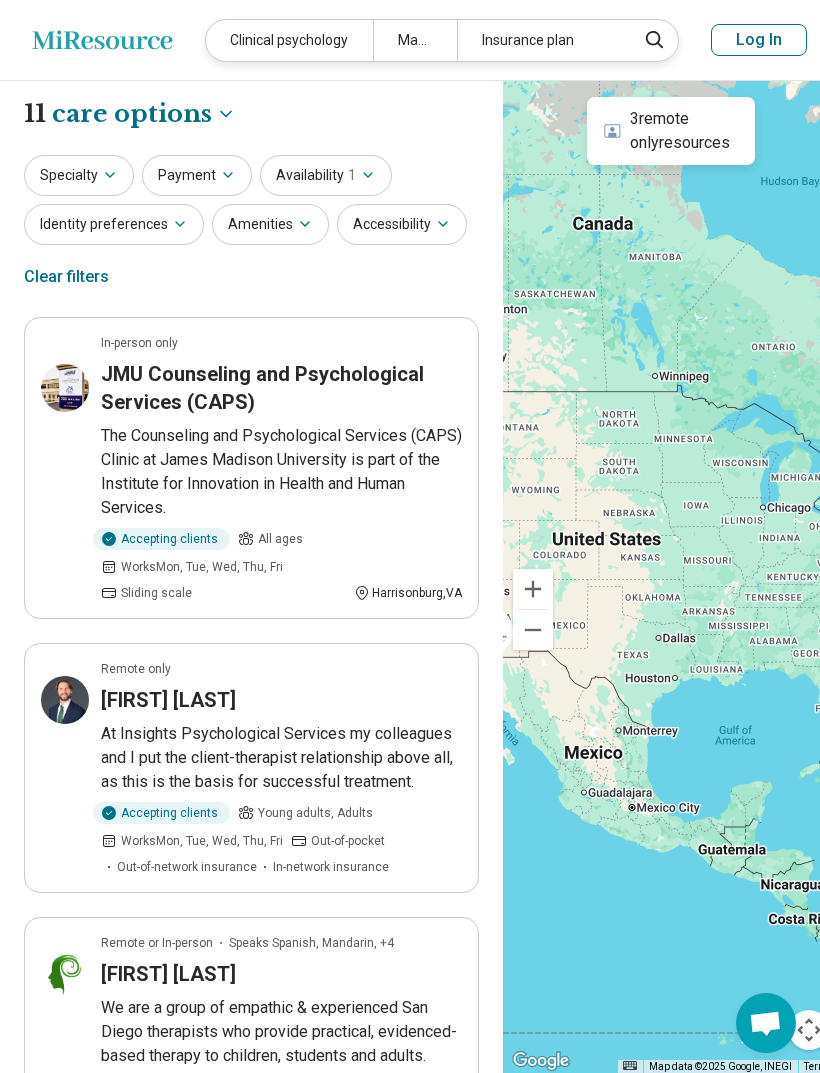 click on "Clear filters" at bounding box center (66, 277) 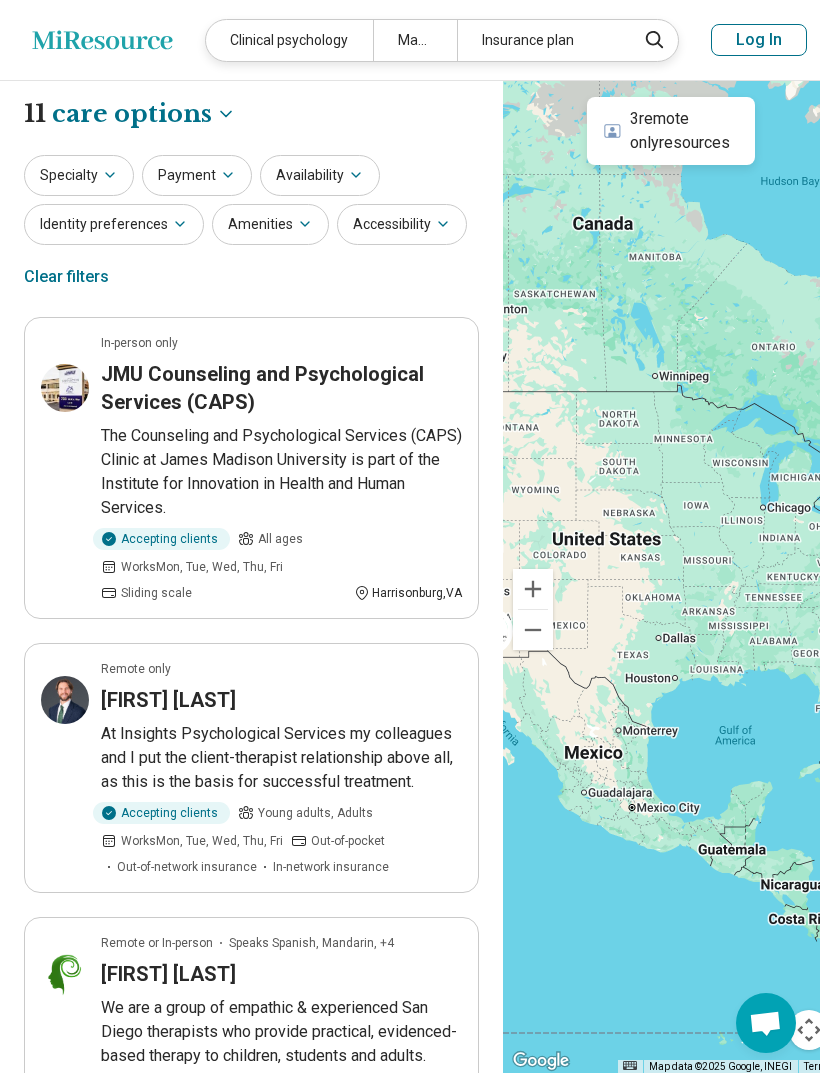 click on "Clear filters" at bounding box center (66, 277) 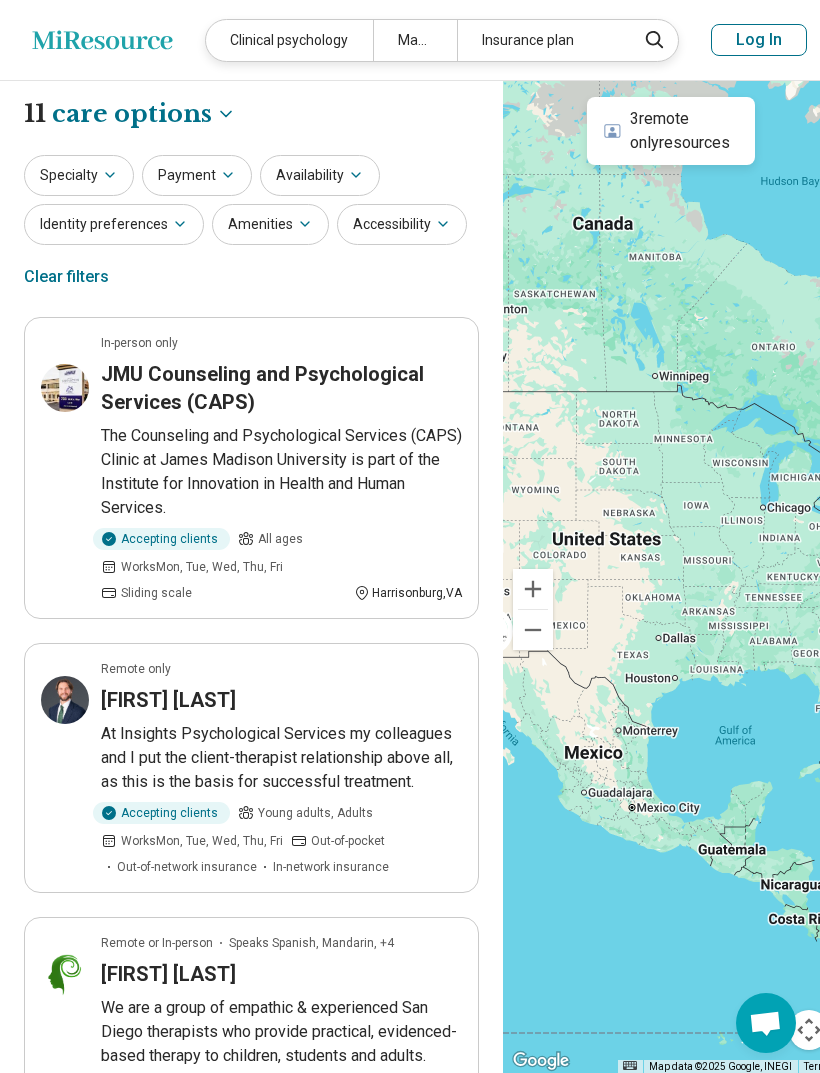 click on "Clear filters" at bounding box center [66, 277] 